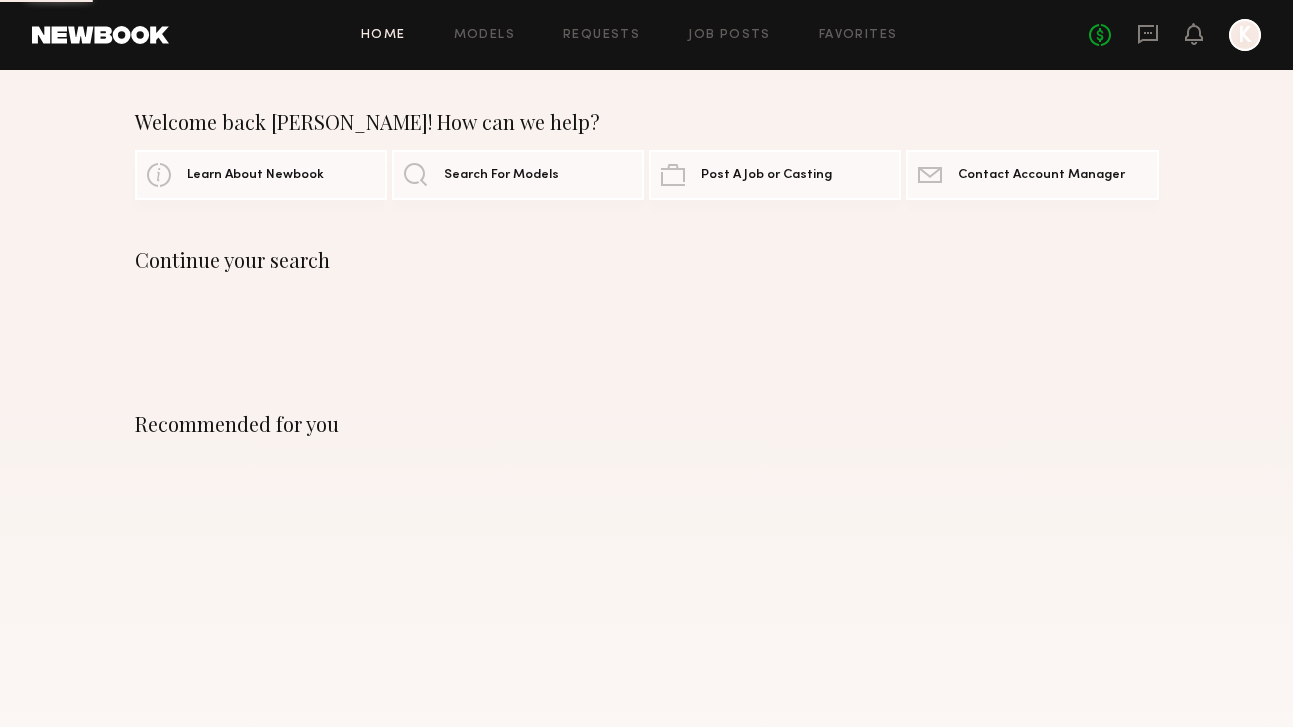 scroll, scrollTop: 0, scrollLeft: 0, axis: both 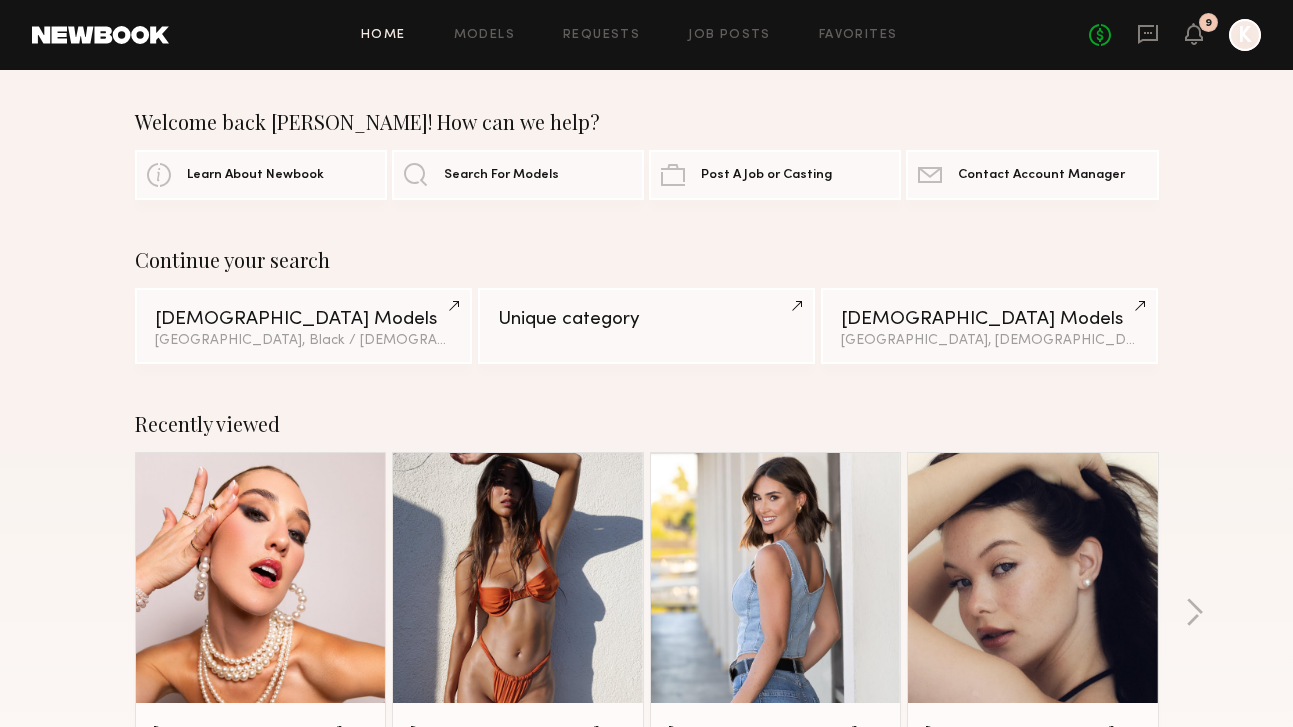 click 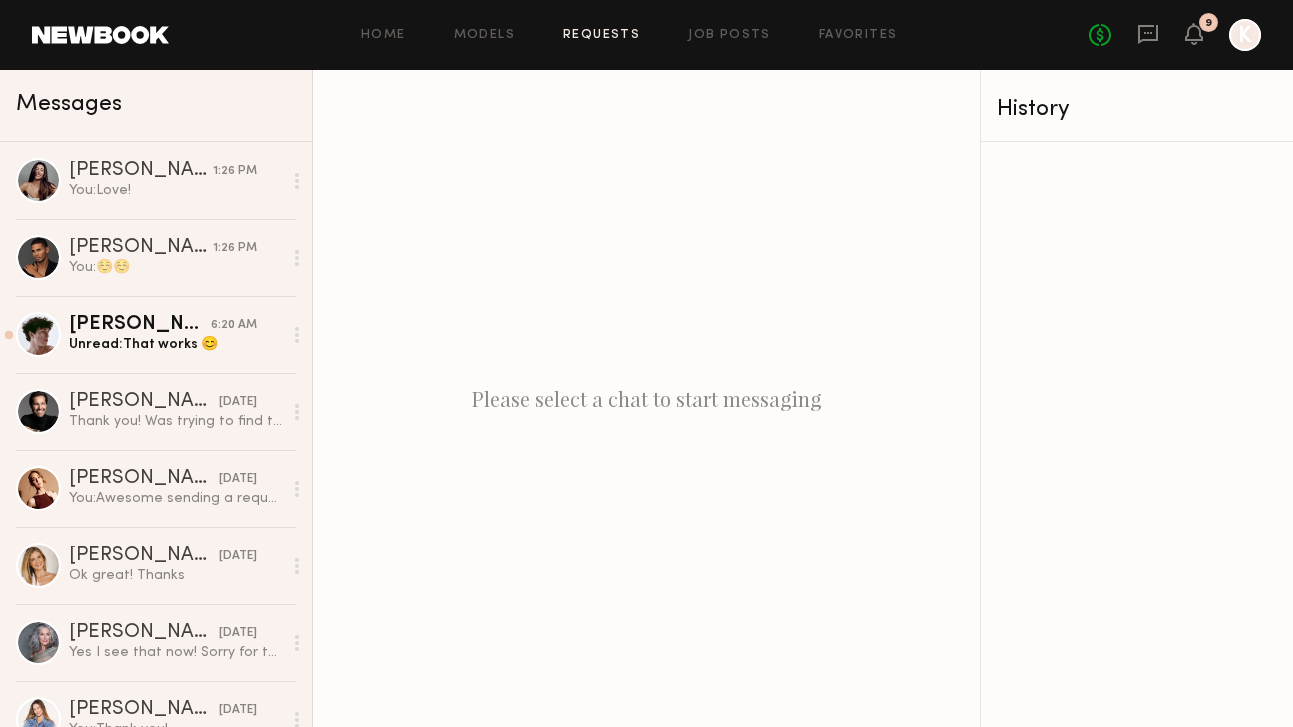 click on "Requests" 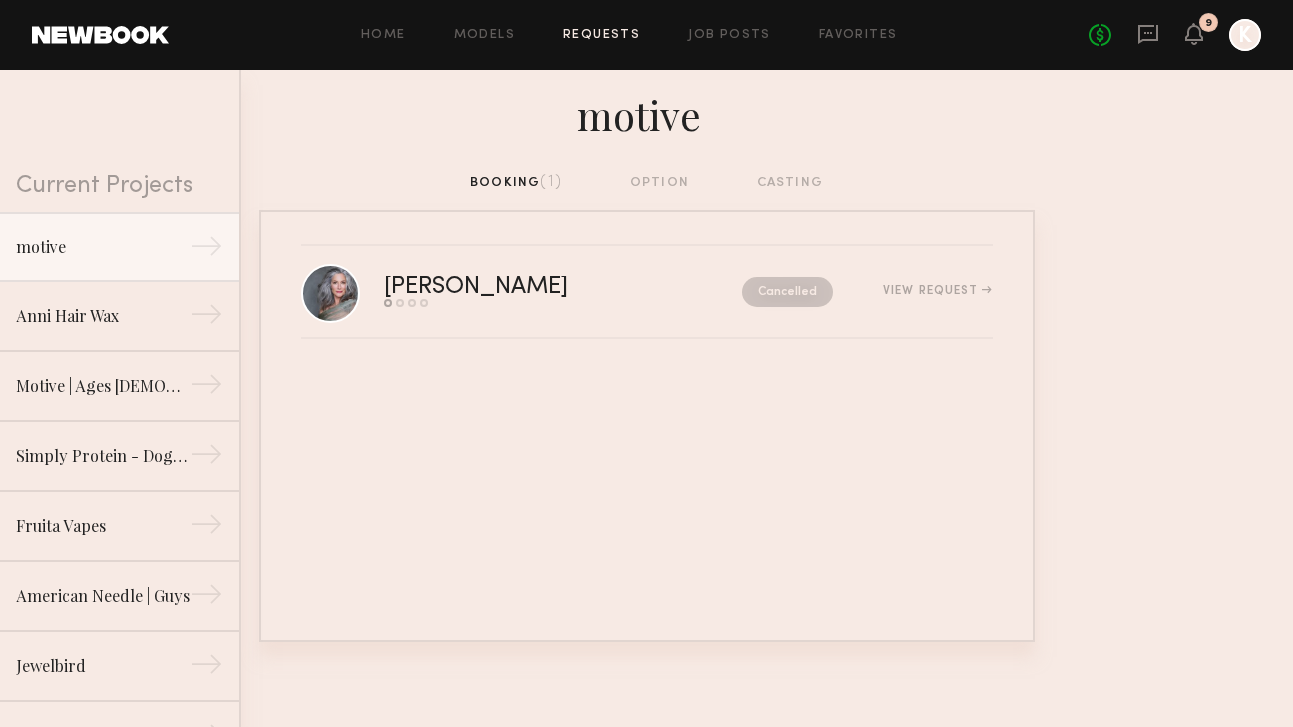 scroll, scrollTop: 0, scrollLeft: 0, axis: both 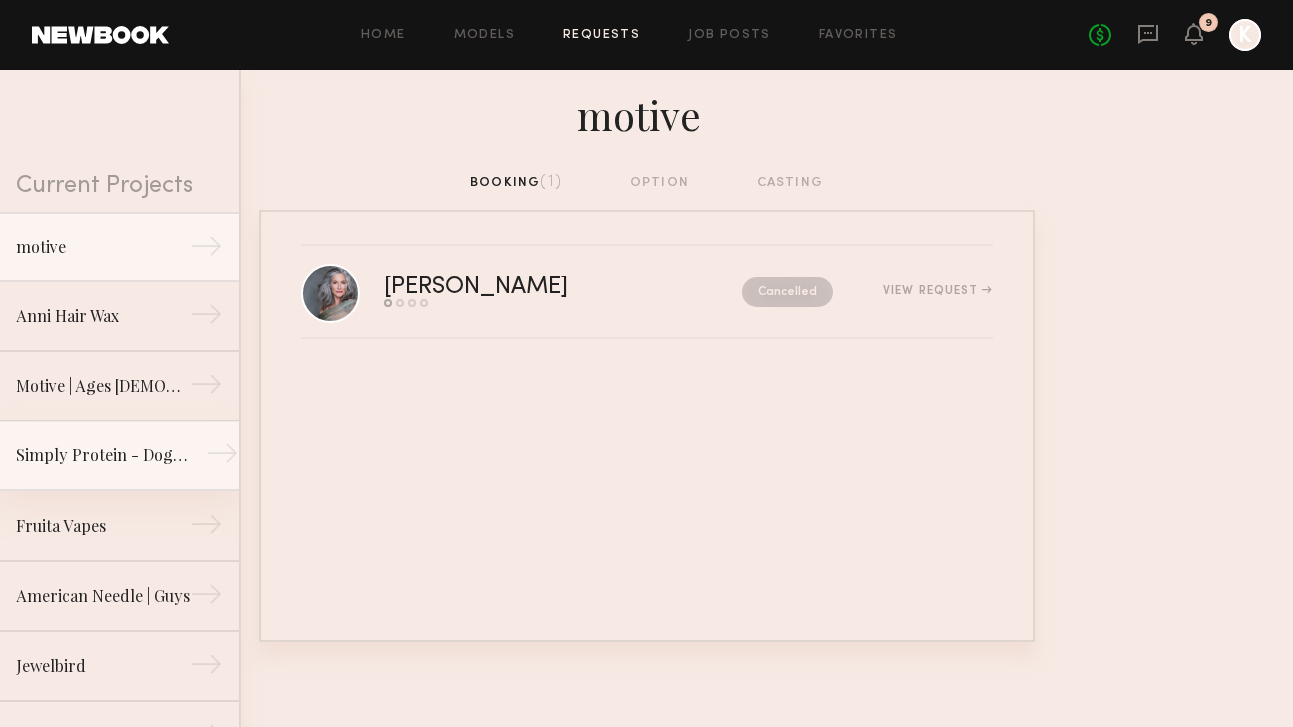 click on "Simply Protein - Dog Owners Apply (Show Us Your Pups!)" 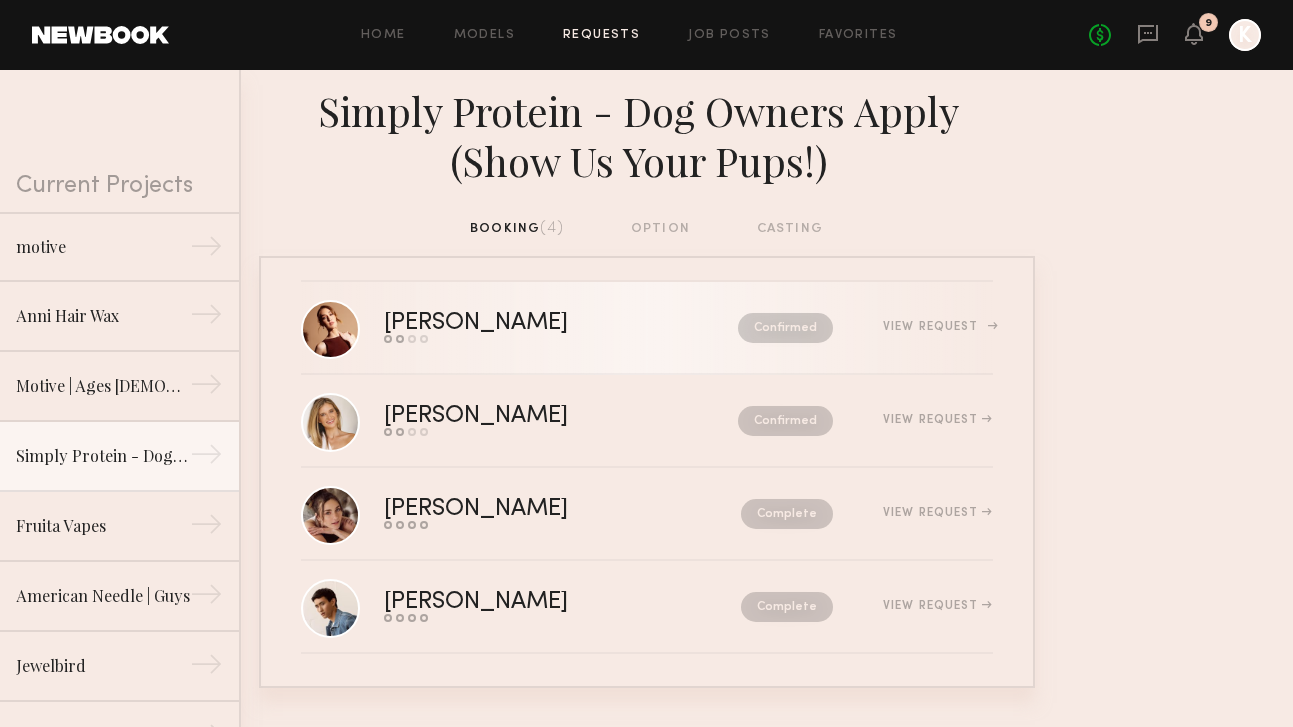 scroll, scrollTop: 10, scrollLeft: 0, axis: vertical 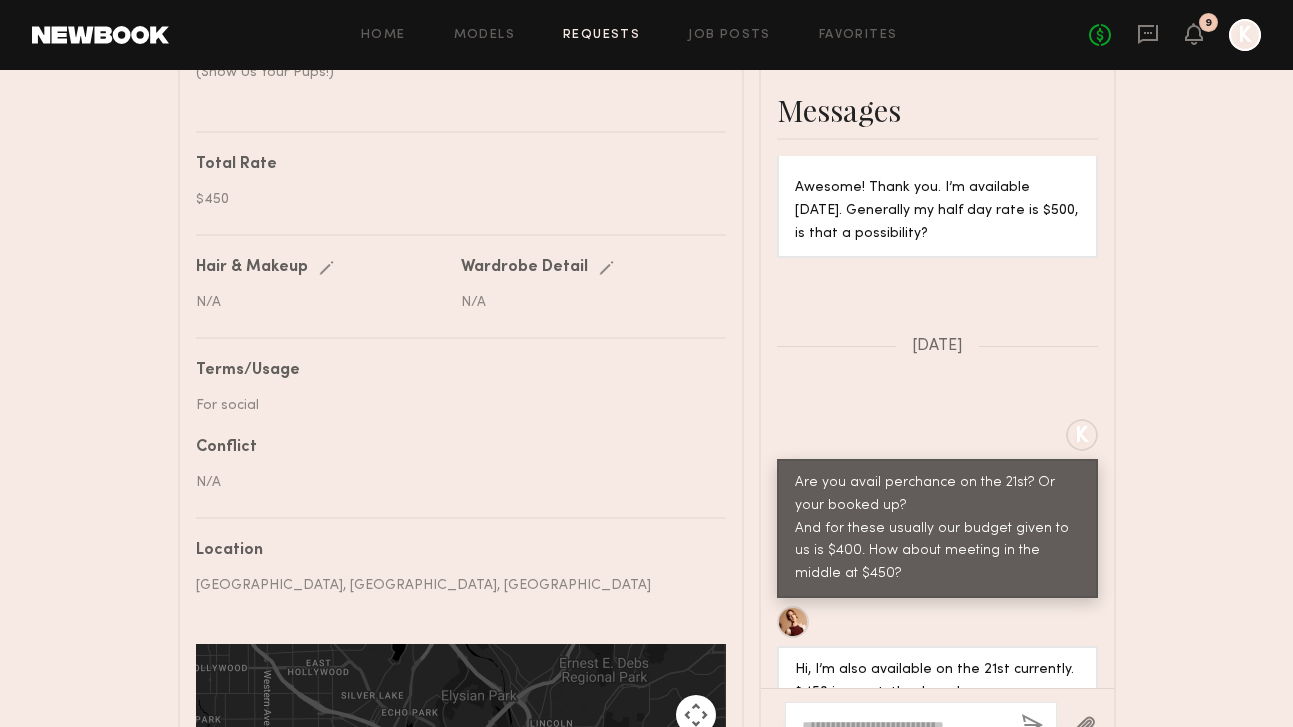 click 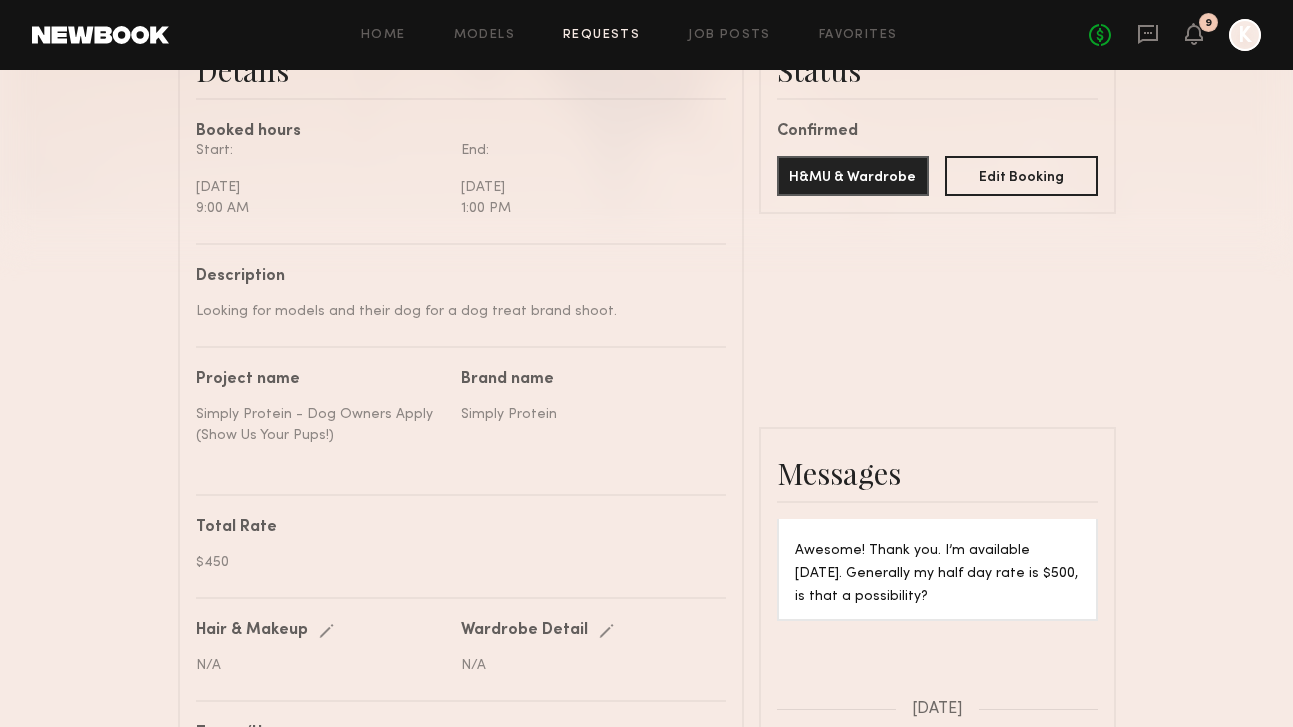 scroll, scrollTop: 834, scrollLeft: 0, axis: vertical 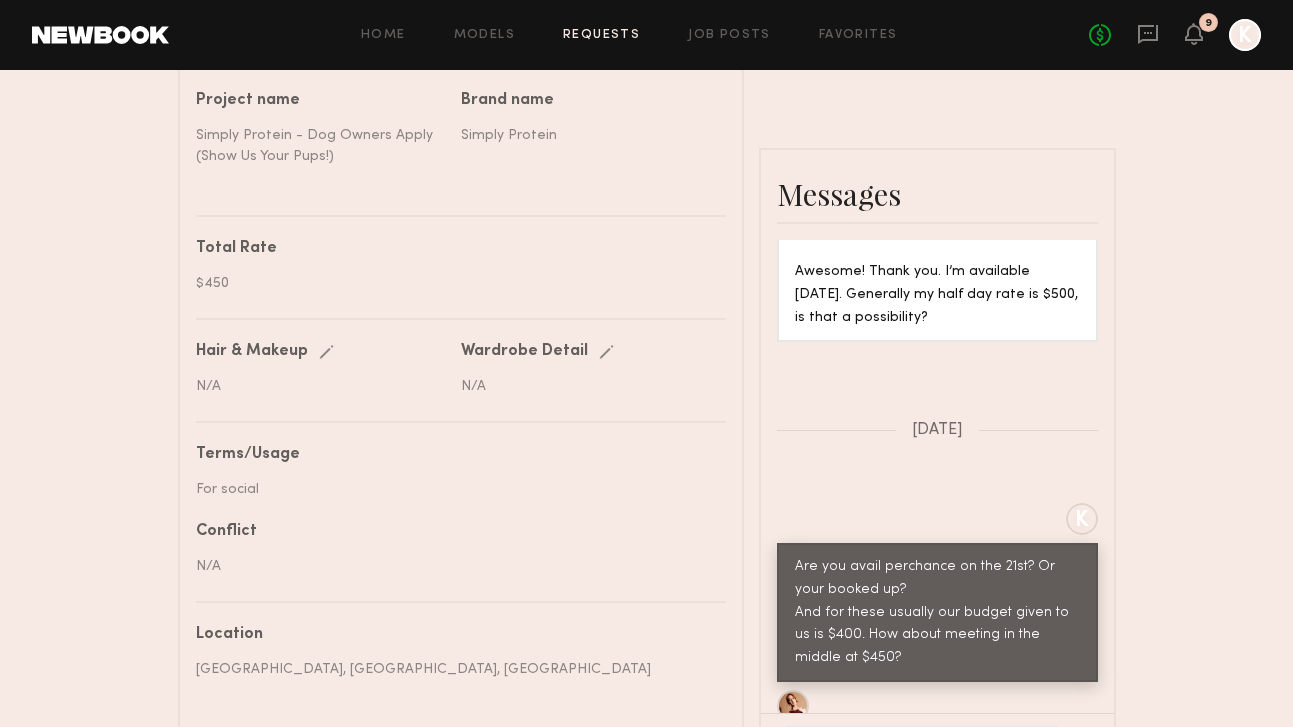 click on "**********" 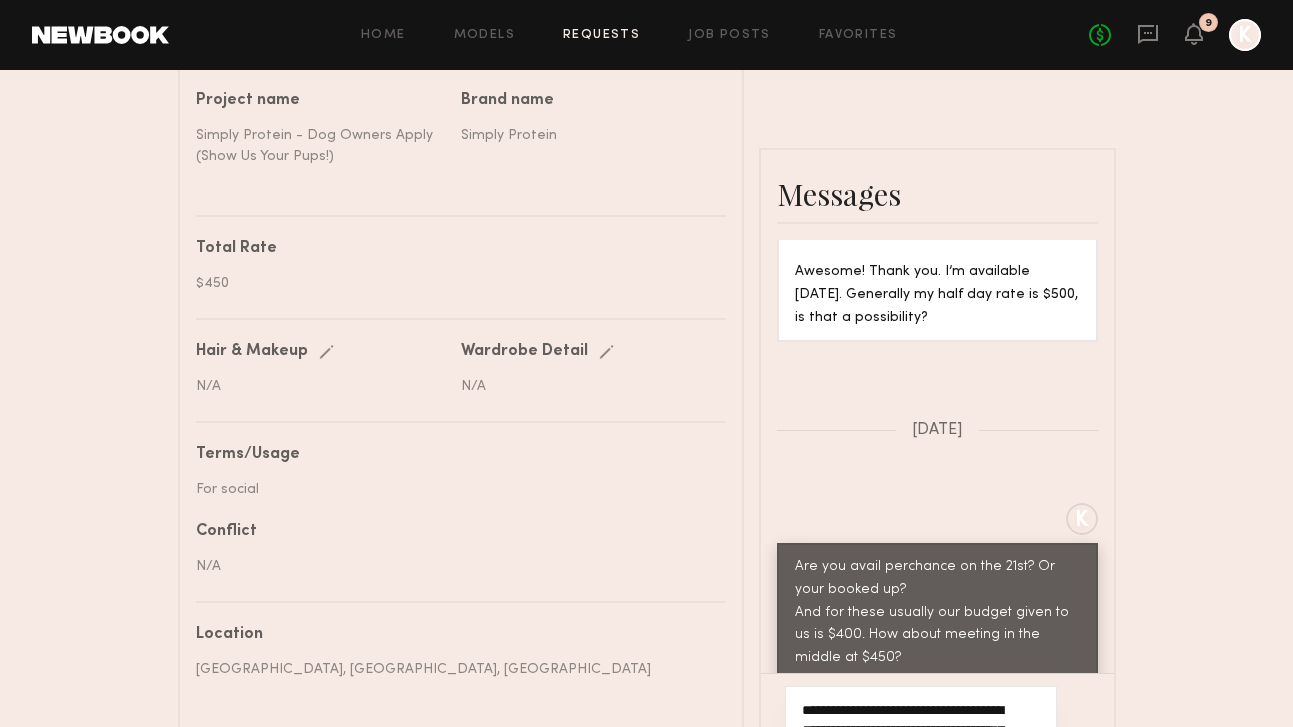 type on "**********" 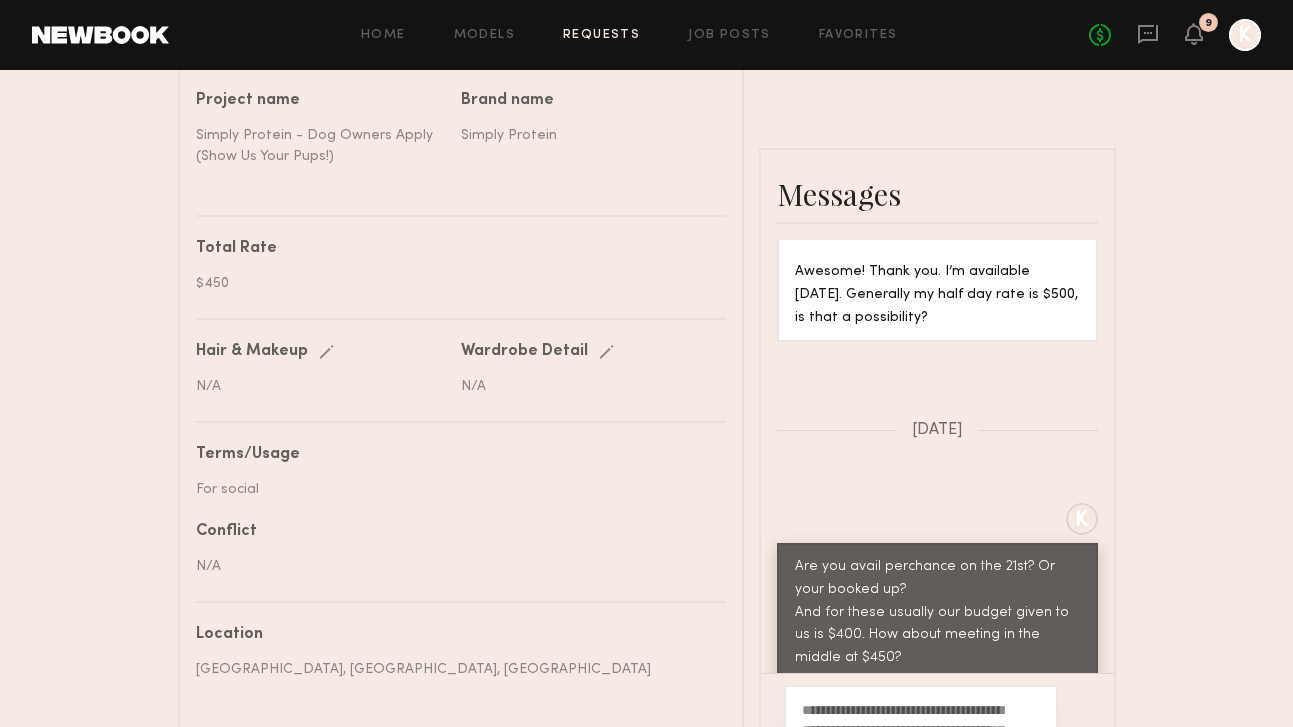 click 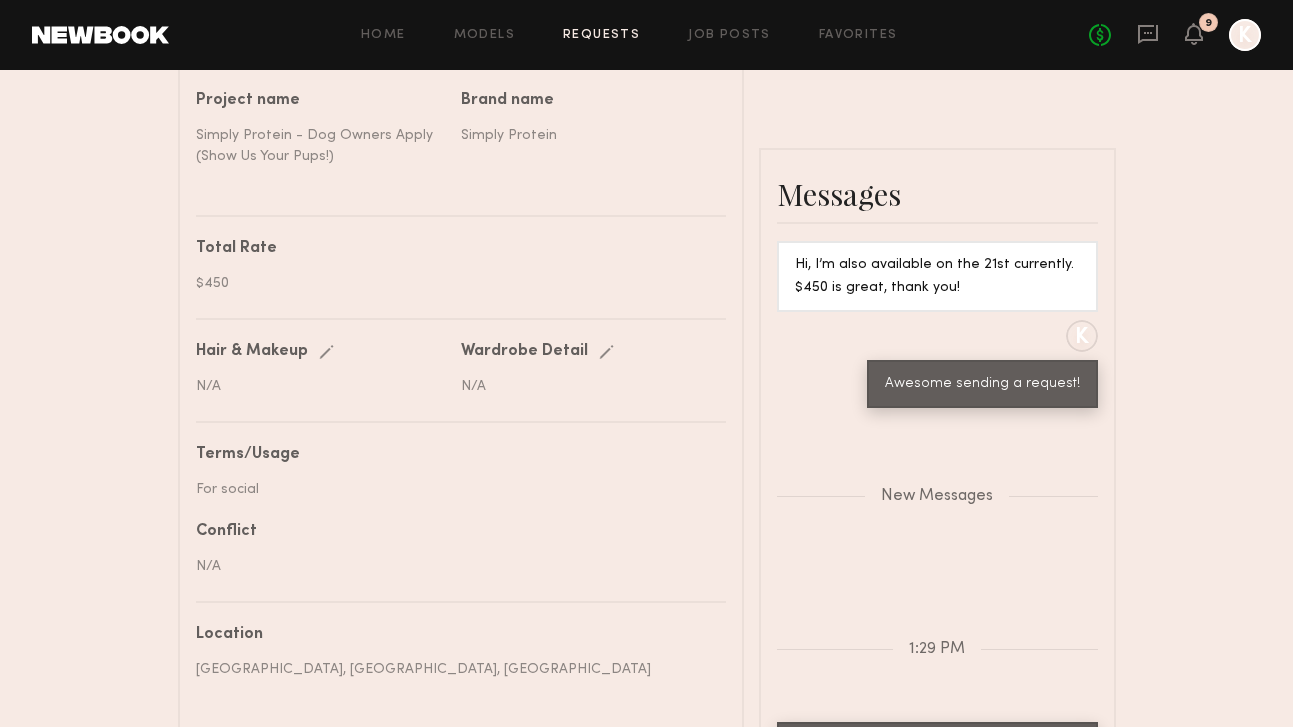 scroll, scrollTop: 3369, scrollLeft: 0, axis: vertical 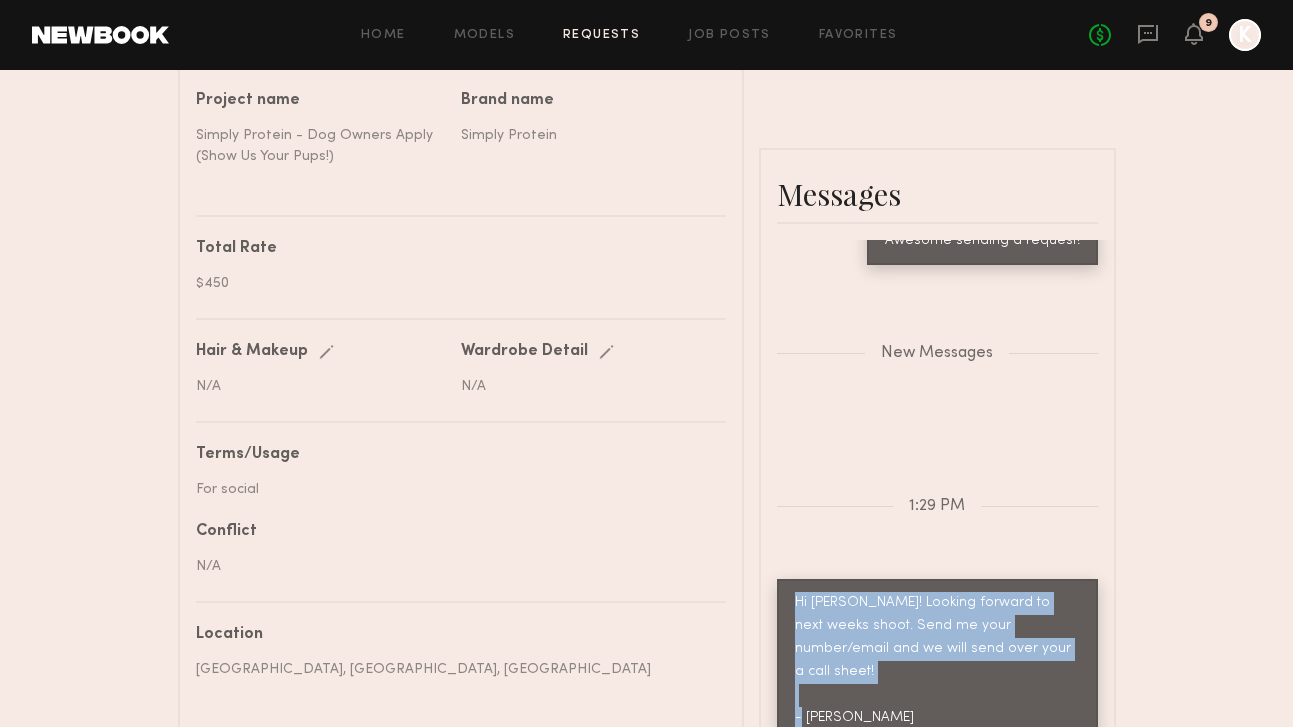 drag, startPoint x: 859, startPoint y: 395, endPoint x: 773, endPoint y: 282, distance: 142.00352 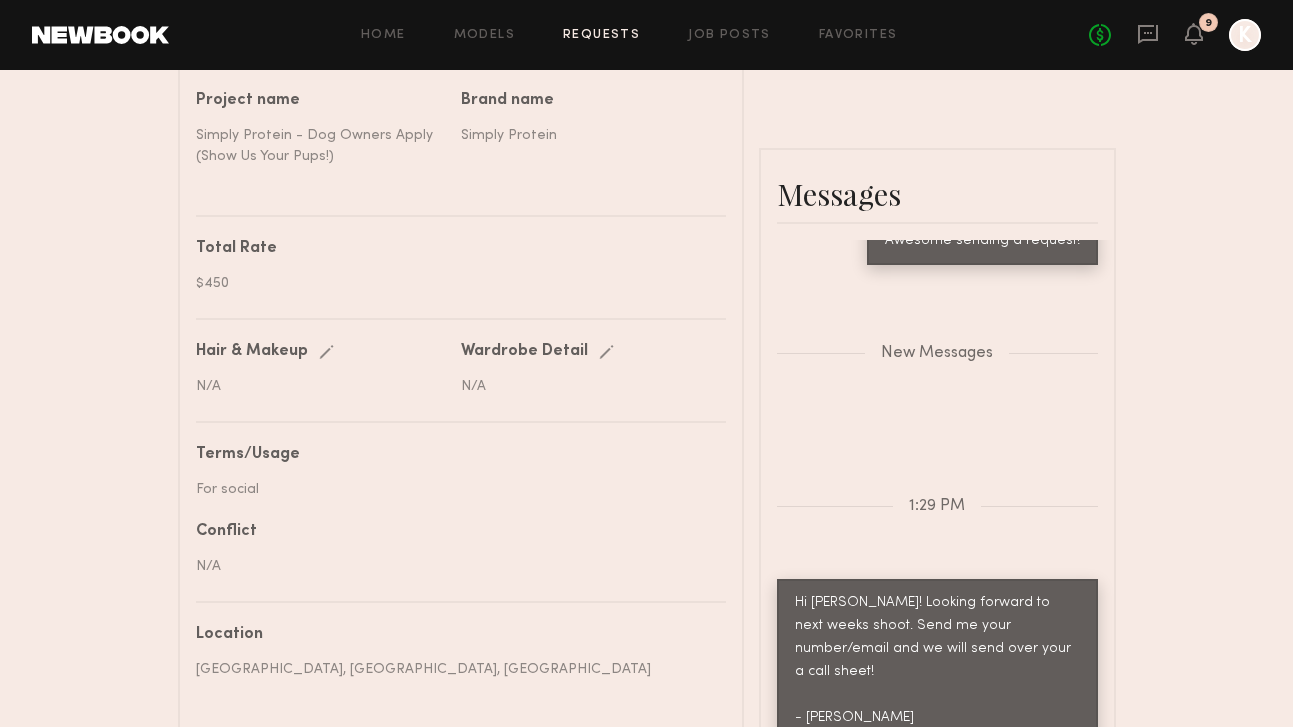 click on "Send request   Model response   Review hours worked   Pay model  Booking Request  [PERSON_NAME]   Details   Booked hours  Start: [DATE] 9:00 AM End: [DATE] 1:00 PM  Description   Looking for models and their dog for a dog treat brand shoot.   Project name   Simply Protein - Dog Owners Apply (Show Us Your Pups!)   Brand name   Simply Protein   Total Rate  $450 Hair & Makeup Edit save cancel N/A Saving... Wardrobe Detail Edit save cancel N/A Saving... Terms/Usage  For social  Conflict  N/A   Location   [GEOGRAPHIC_DATA], [GEOGRAPHIC_DATA], [GEOGRAPHIC_DATA]  ← Move left → Move right ↑ Move up ↓ Move down + Zoom in - Zoom out Home Jump left by 75% End Jump right by 75% Page Up Jump up by 75% Page Down Jump down by 75% To navigate, press the arrow keys. Keyboard shortcuts Map Data Map data ©2025 Google Map data ©2025 Google 2 km  Click to toggle between metric and imperial units Terms Report a map error [GEOGRAPHIC_DATA], [GEOGRAPHIC_DATA], [GEOGRAPHIC_DATA]  Status   Confirmed   H&MU & Wardrobe   Edit Booking  Commit to Booking? Book Model Cancel Ok Do" 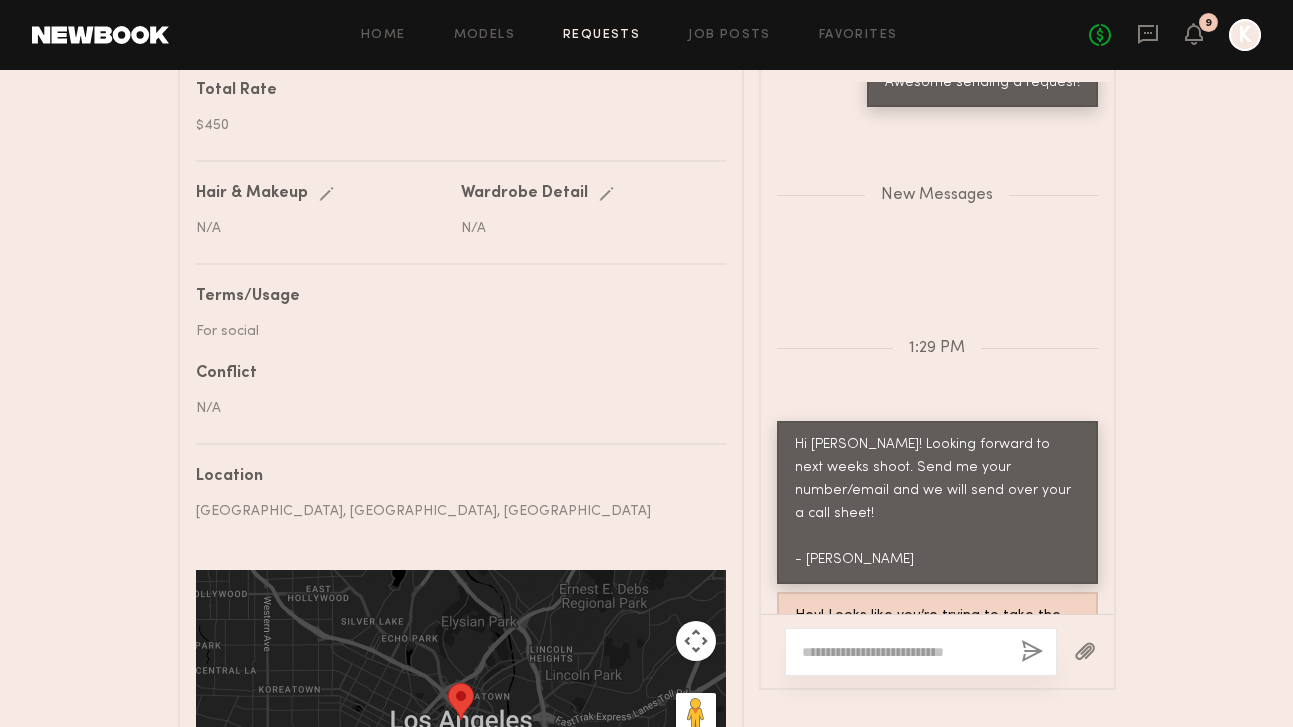 scroll, scrollTop: 820, scrollLeft: 0, axis: vertical 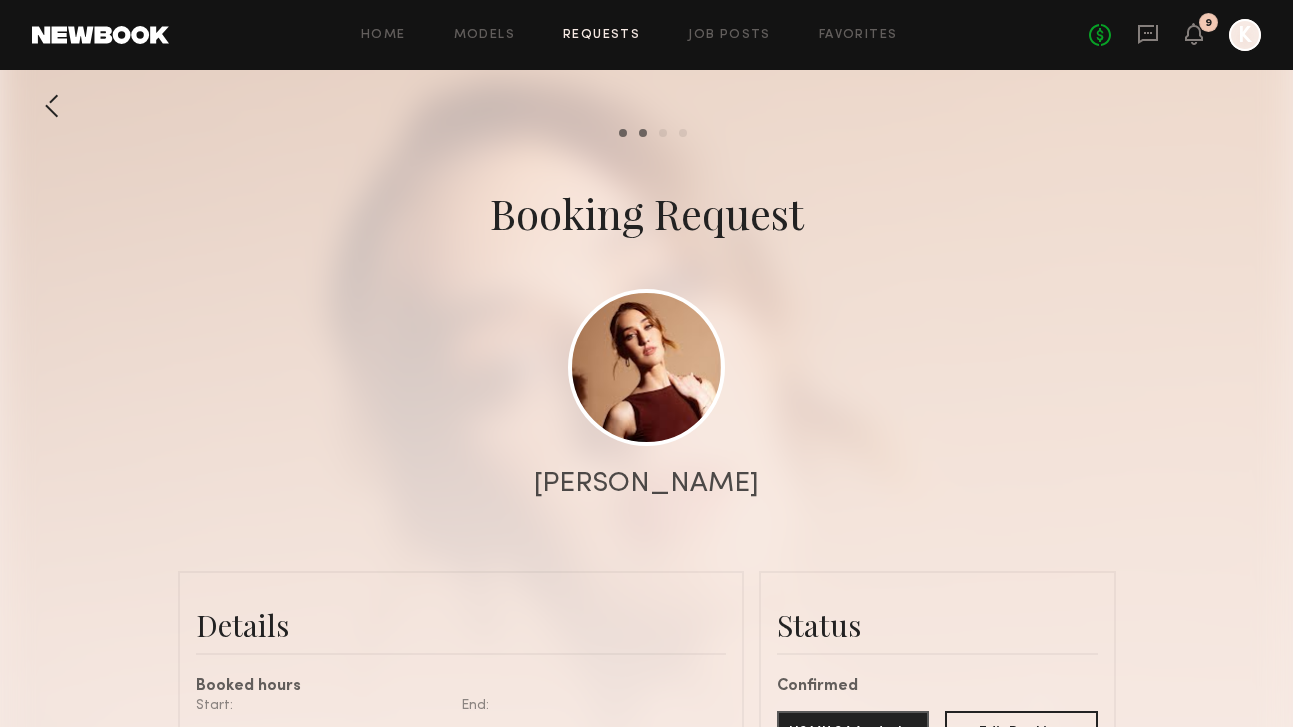 click 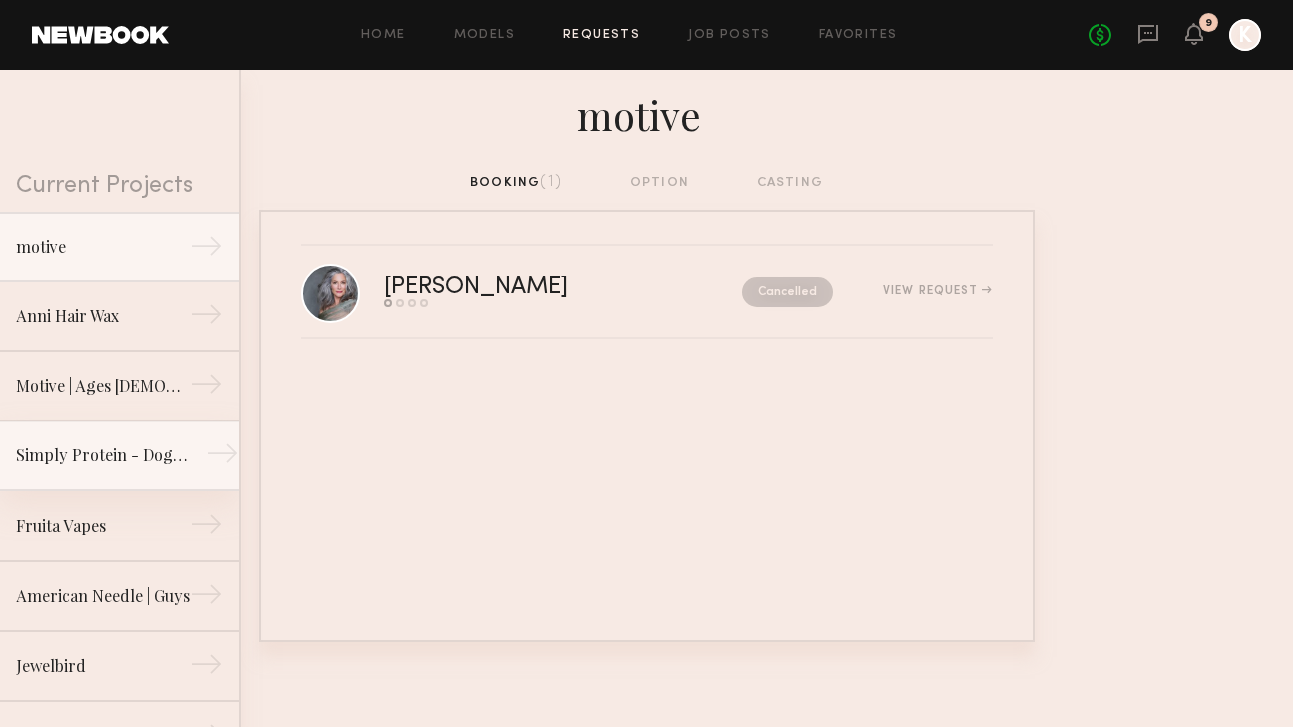 click on "Simply Protein - Dog Owners Apply (Show Us Your Pups!)" 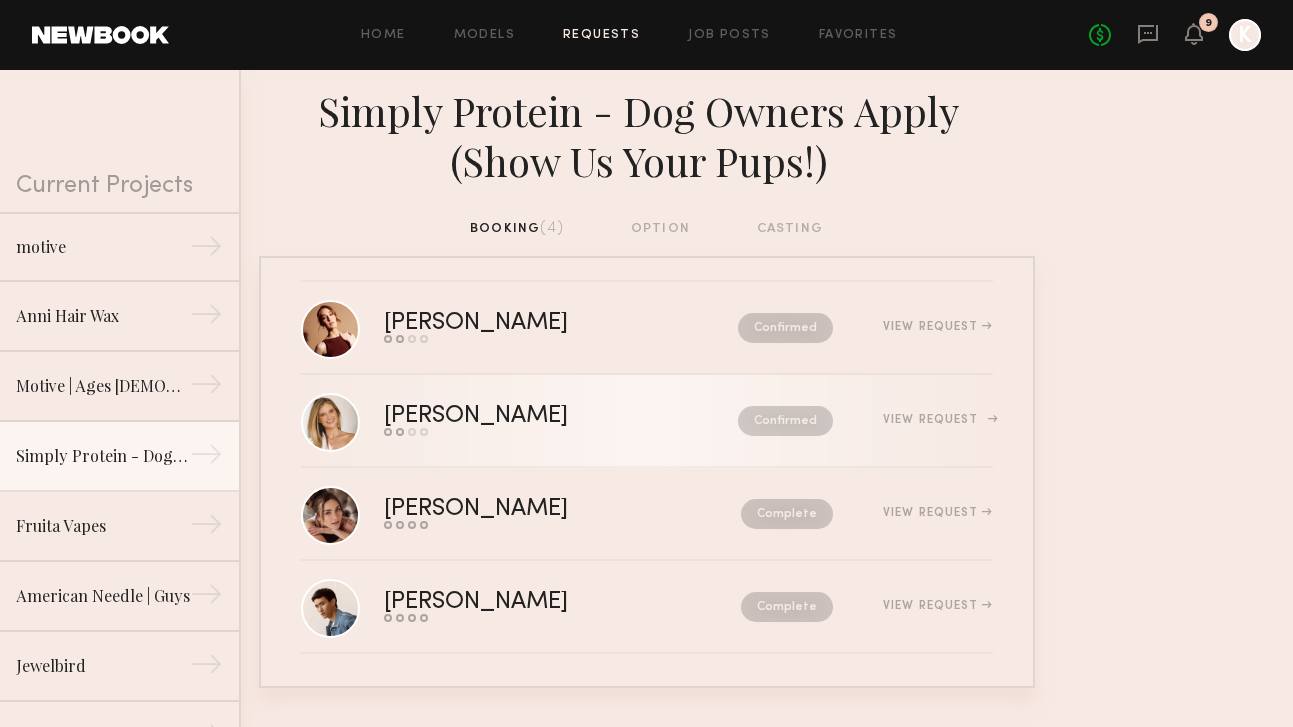 scroll, scrollTop: 10, scrollLeft: 0, axis: vertical 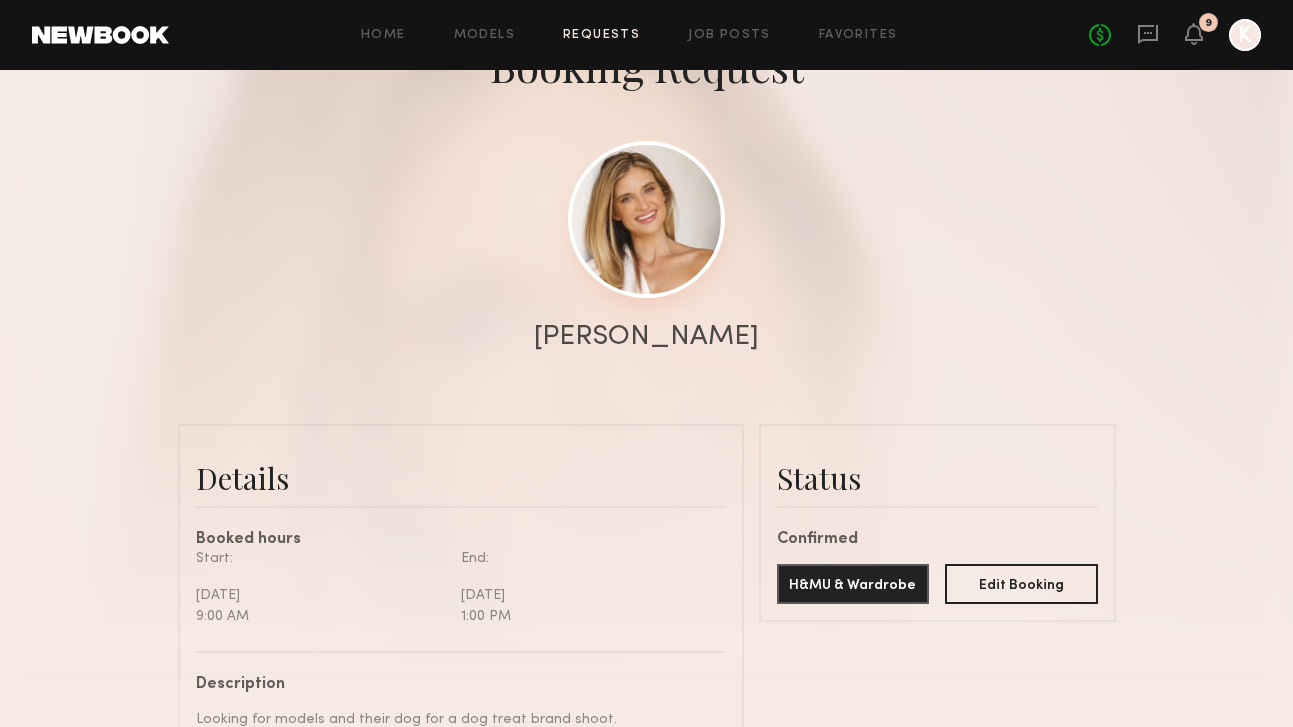 click 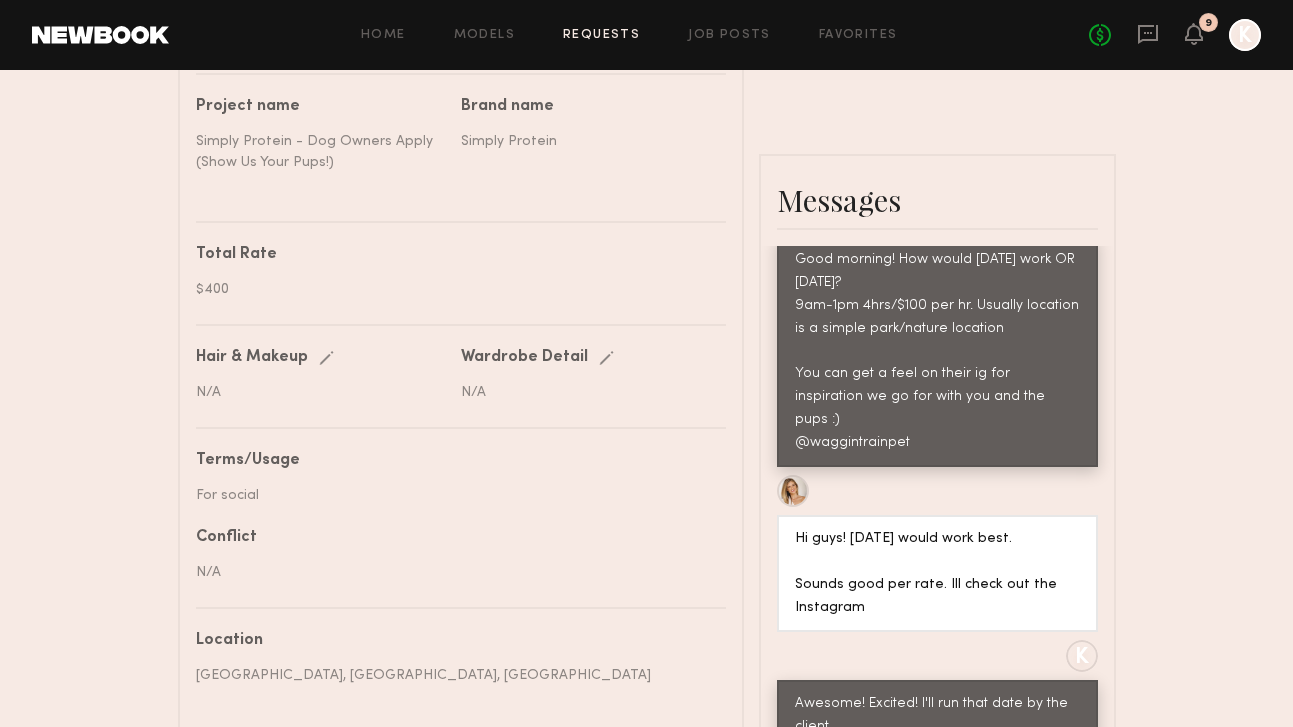 scroll, scrollTop: 831, scrollLeft: 0, axis: vertical 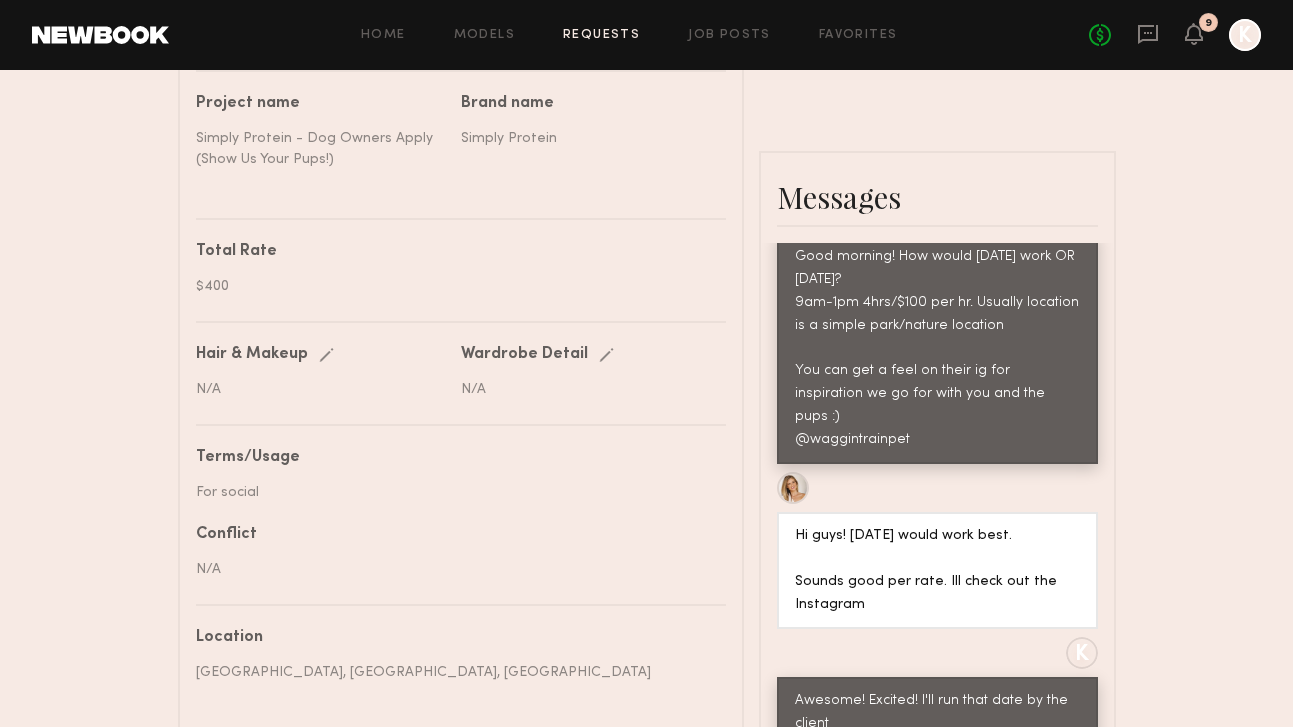 click 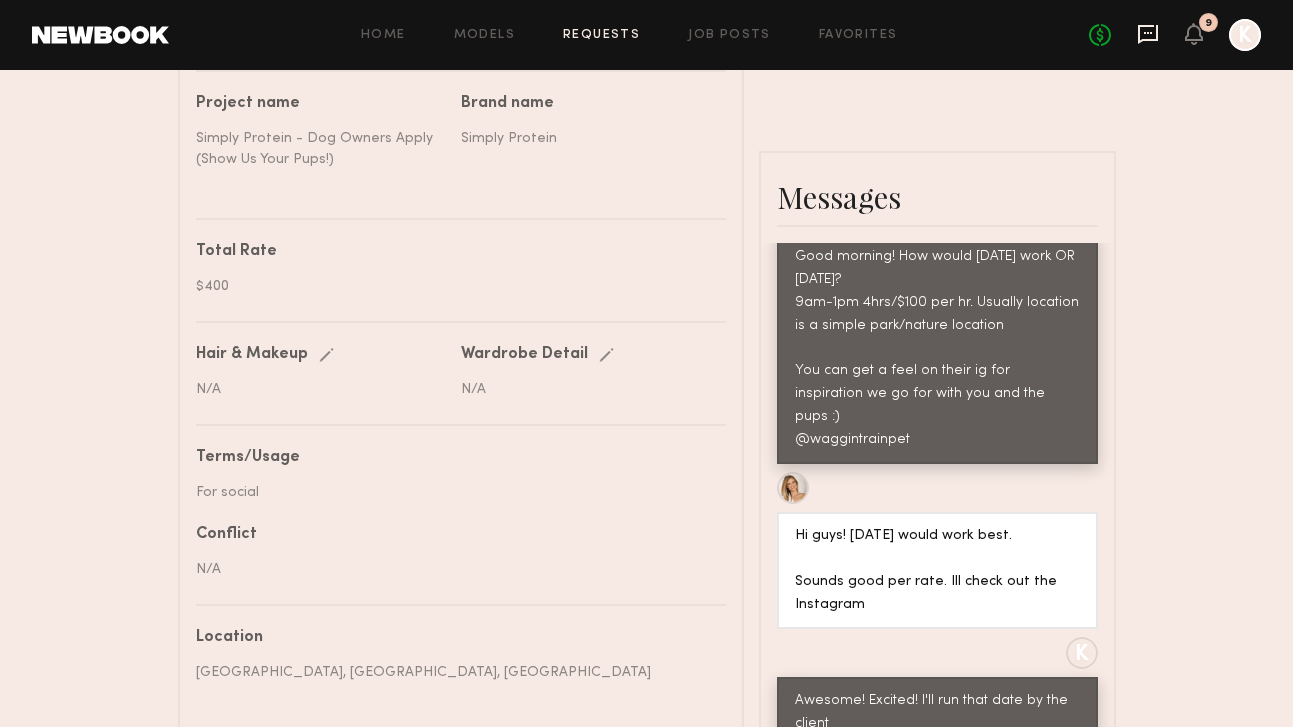 click 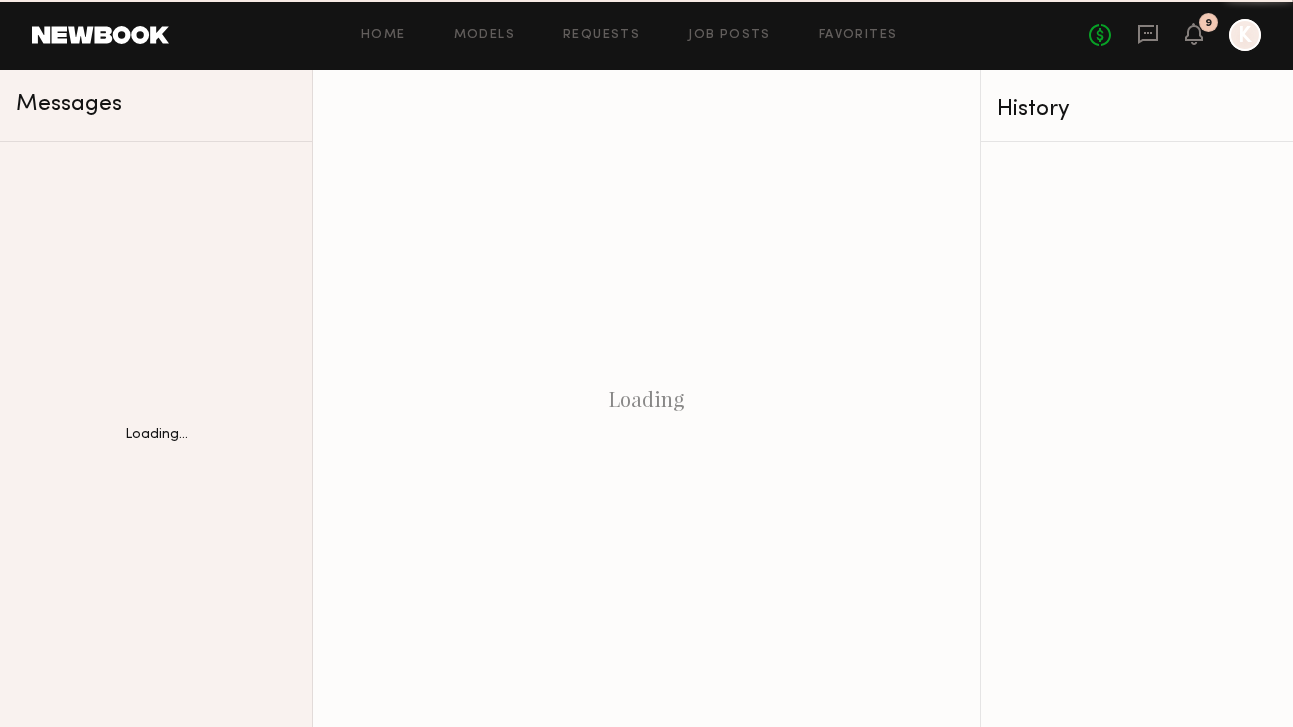 scroll, scrollTop: 0, scrollLeft: 0, axis: both 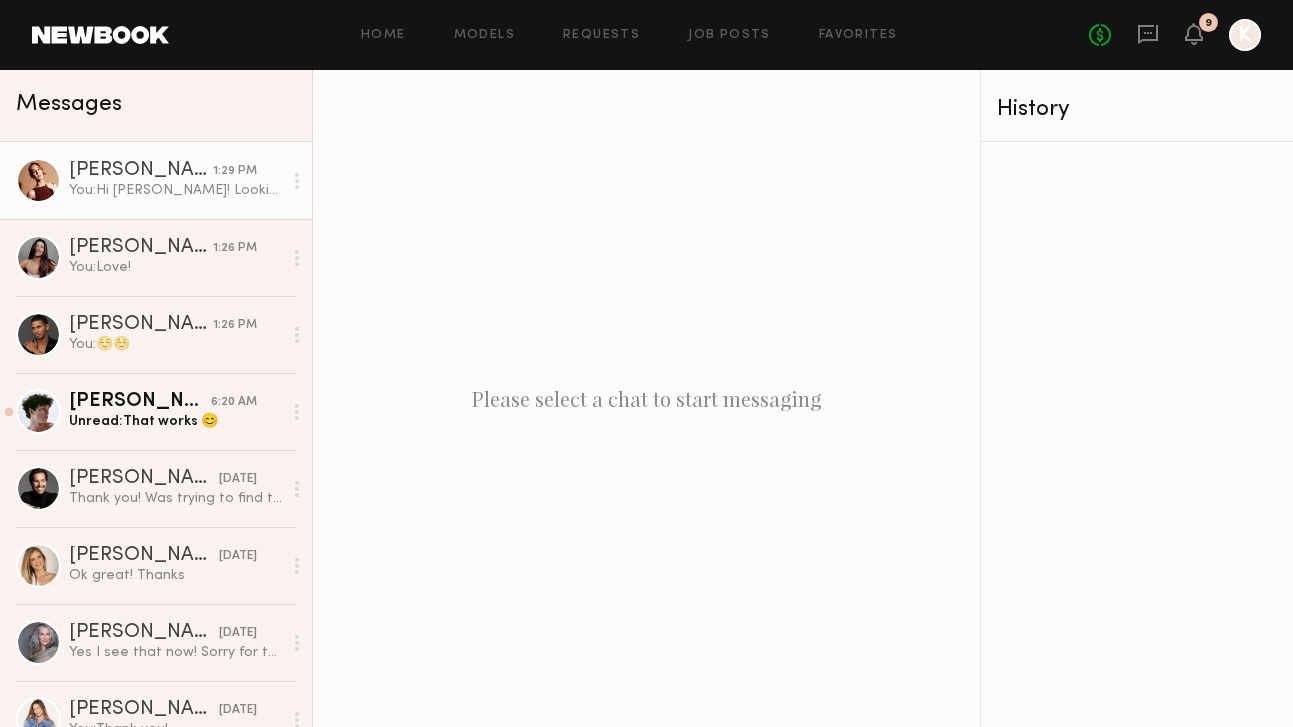 click on "You:  Hi [PERSON_NAME]! Looking forward to next weeks shoot. Send me your number/email and we will send over your a call sheet!
- [PERSON_NAME]" 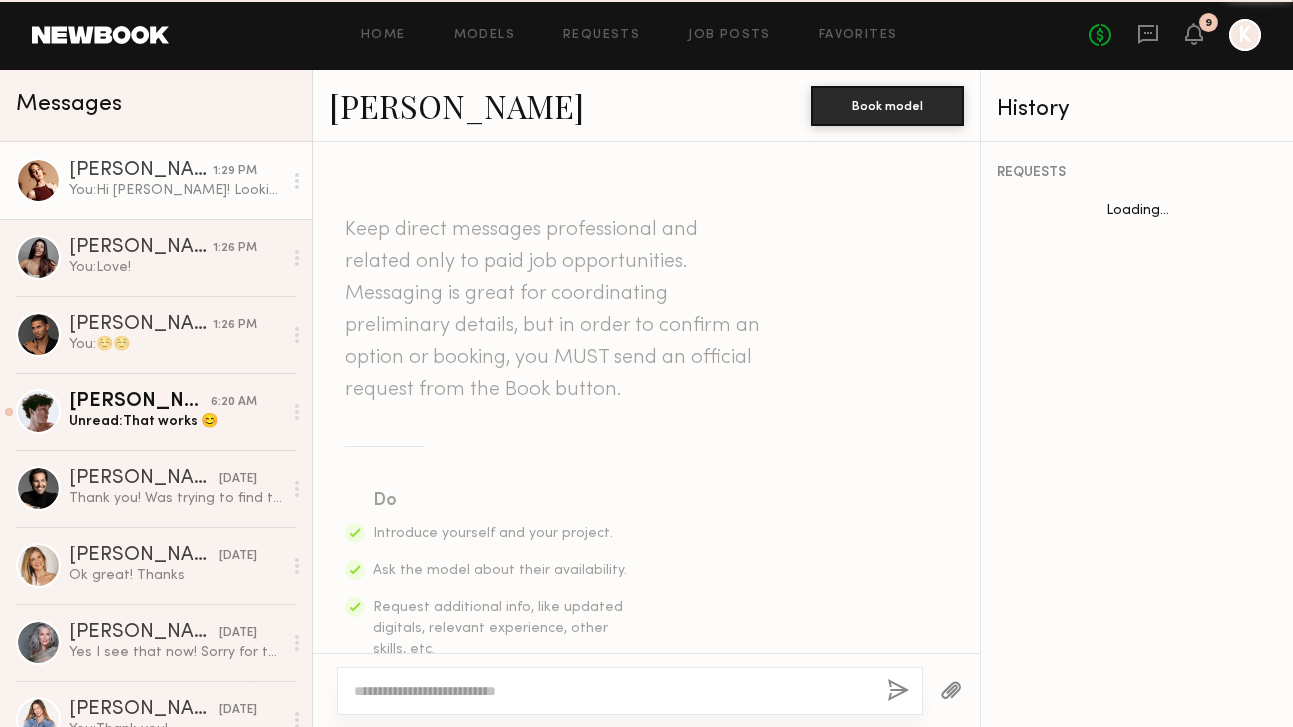 scroll, scrollTop: 2987, scrollLeft: 0, axis: vertical 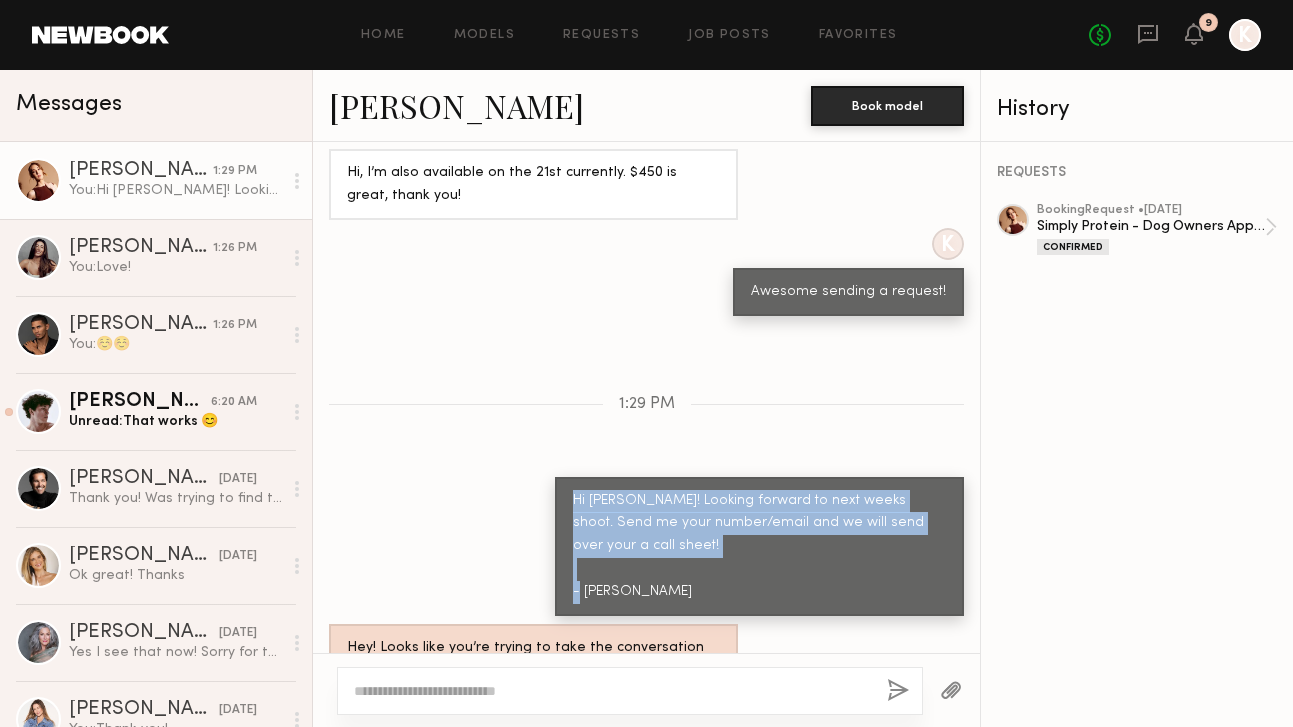 drag, startPoint x: 571, startPoint y: 400, endPoint x: 858, endPoint y: 501, distance: 304.25317 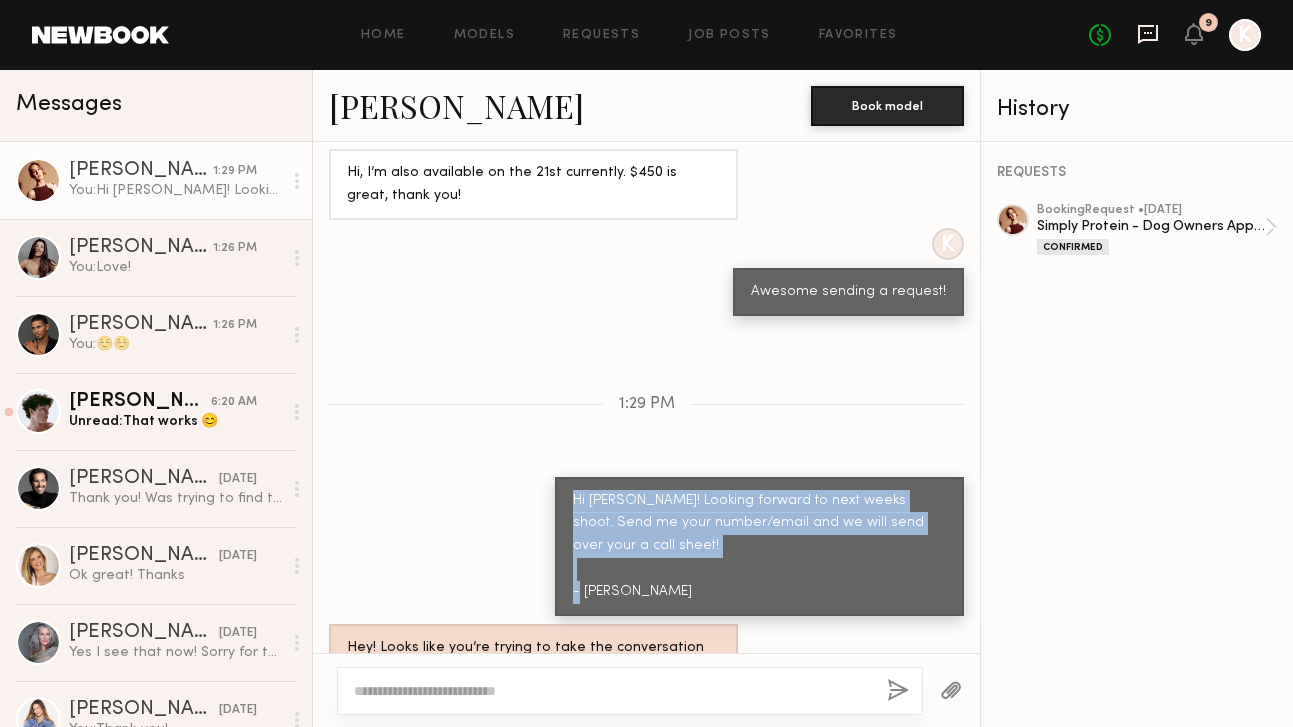 click 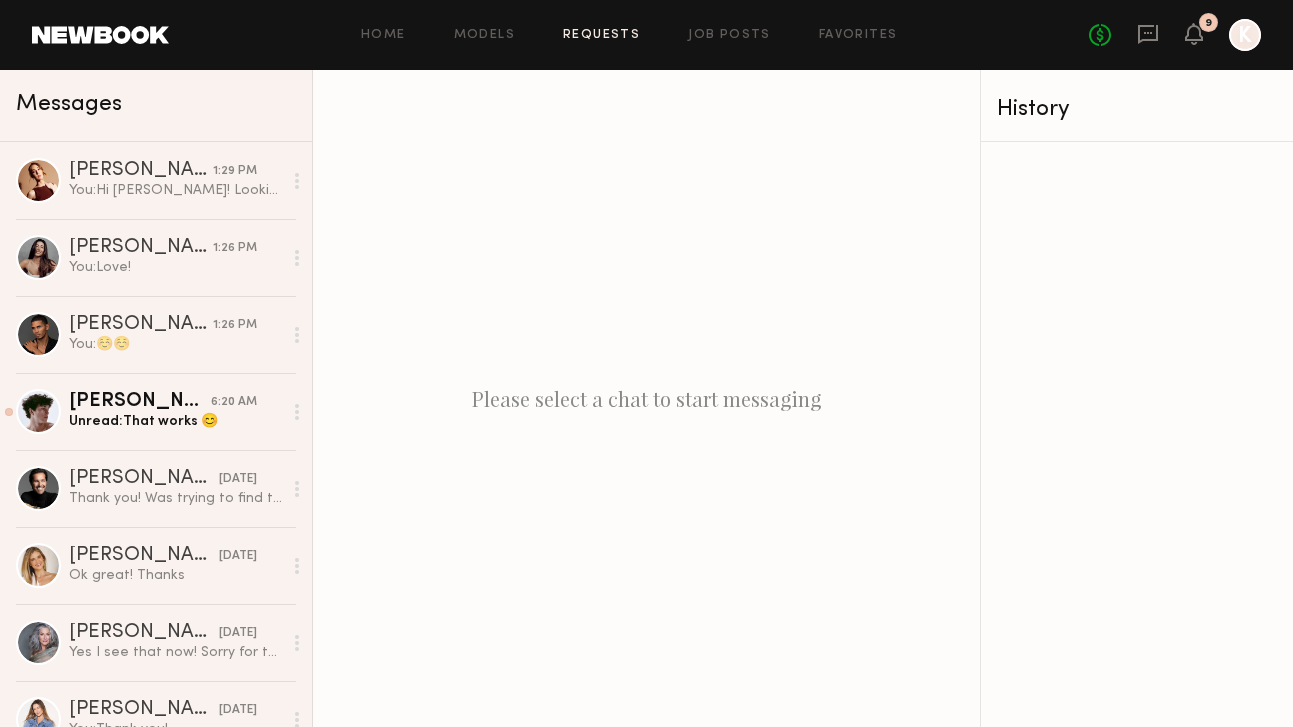 click on "Requests" 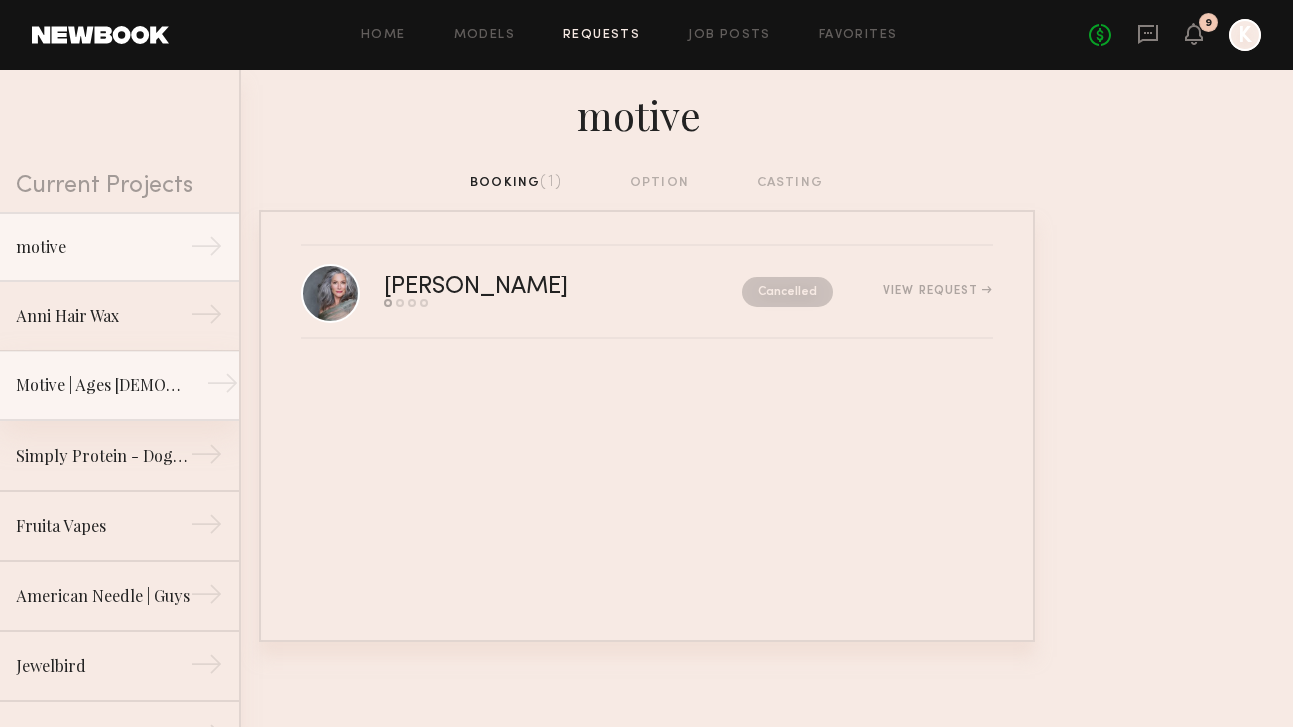 scroll, scrollTop: 32, scrollLeft: 0, axis: vertical 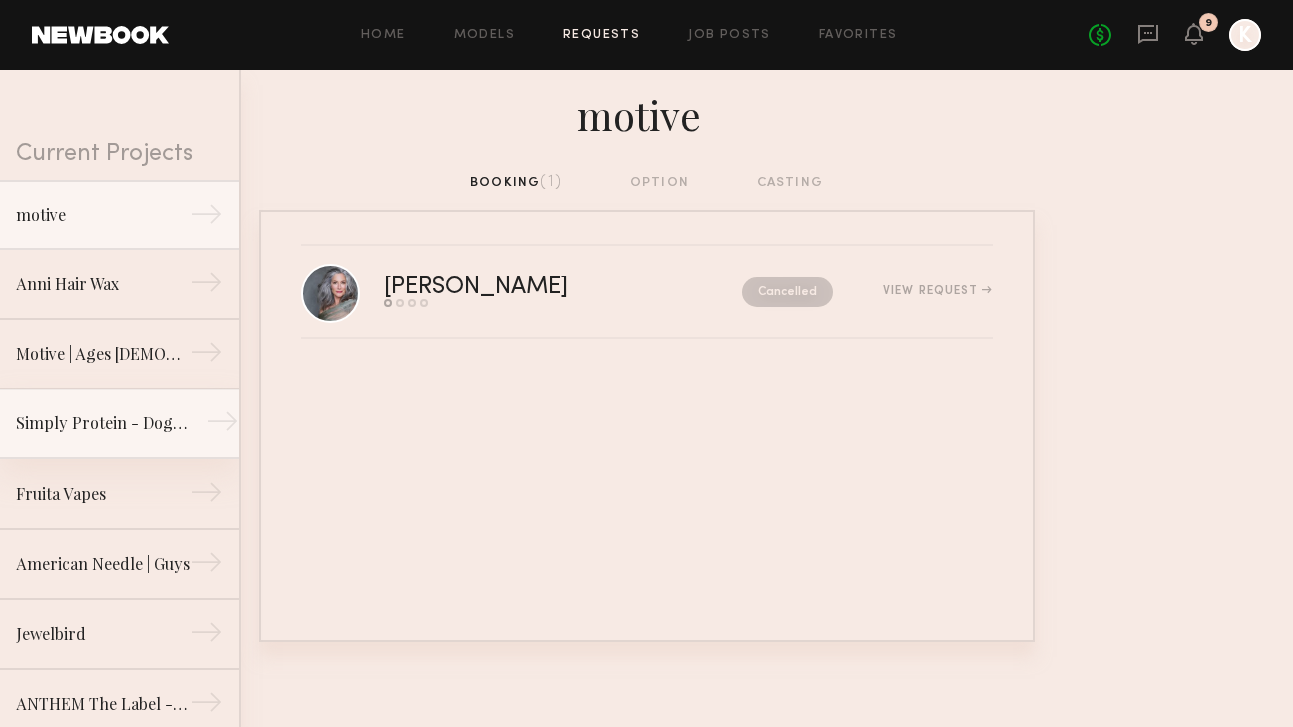 click on "Simply Protein - Dog Owners Apply (Show Us Your Pups!)" 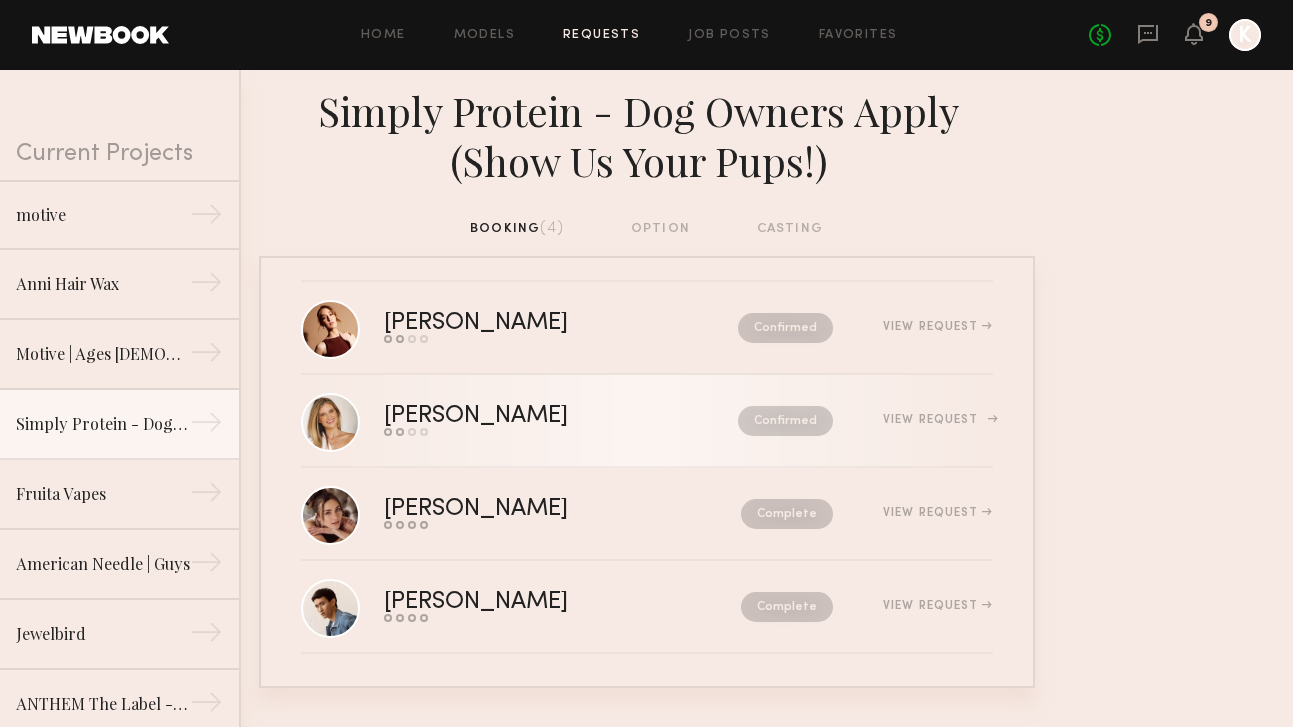 scroll, scrollTop: 10, scrollLeft: 0, axis: vertical 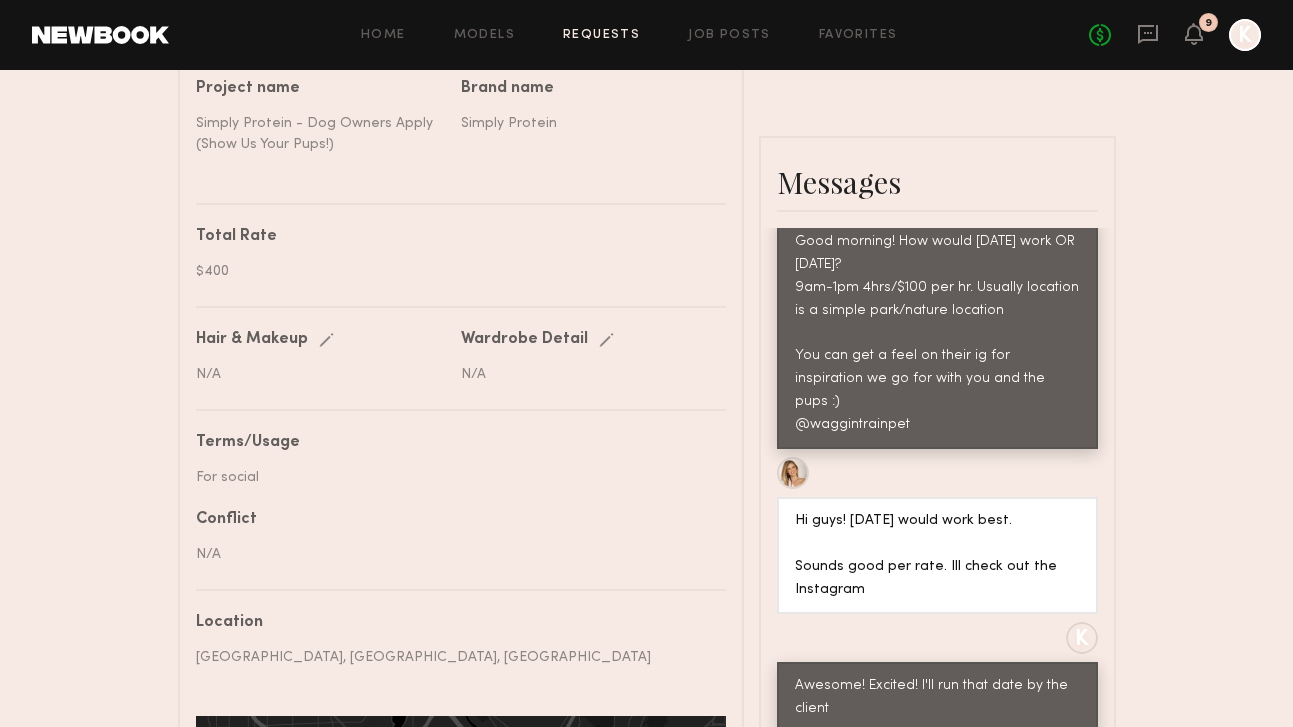 click 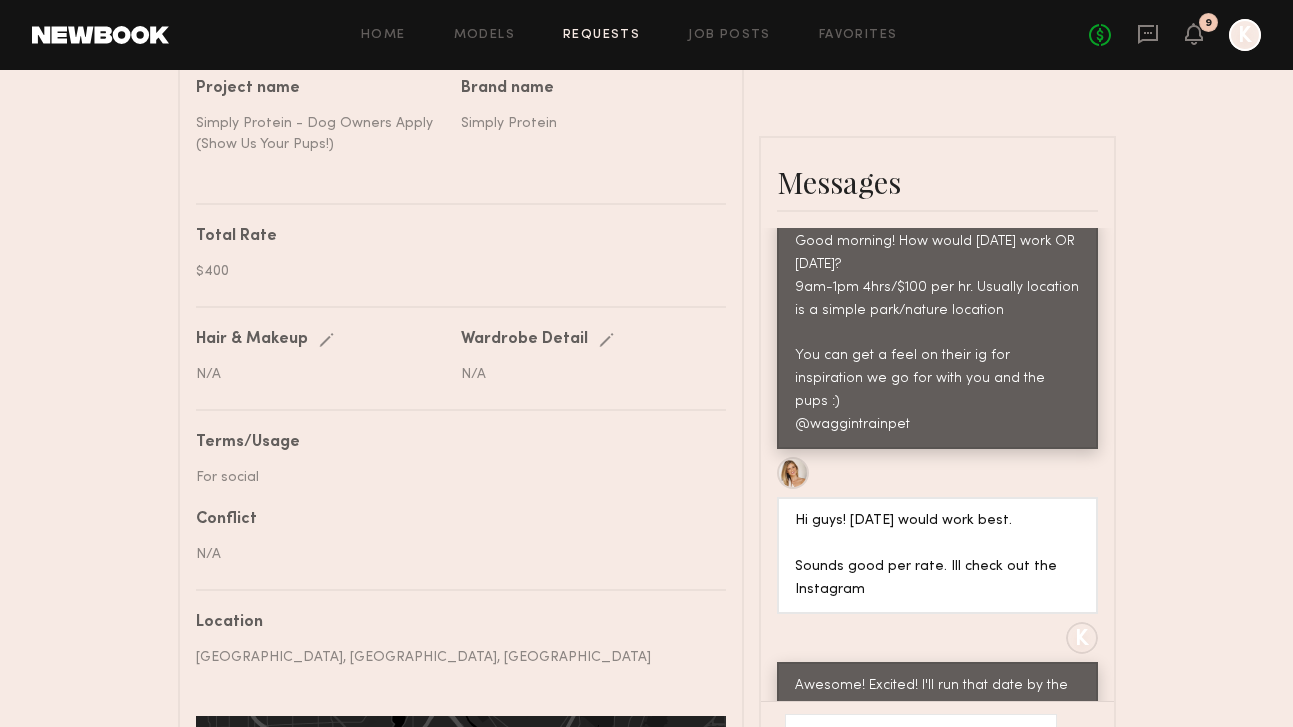 scroll, scrollTop: 838, scrollLeft: 0, axis: vertical 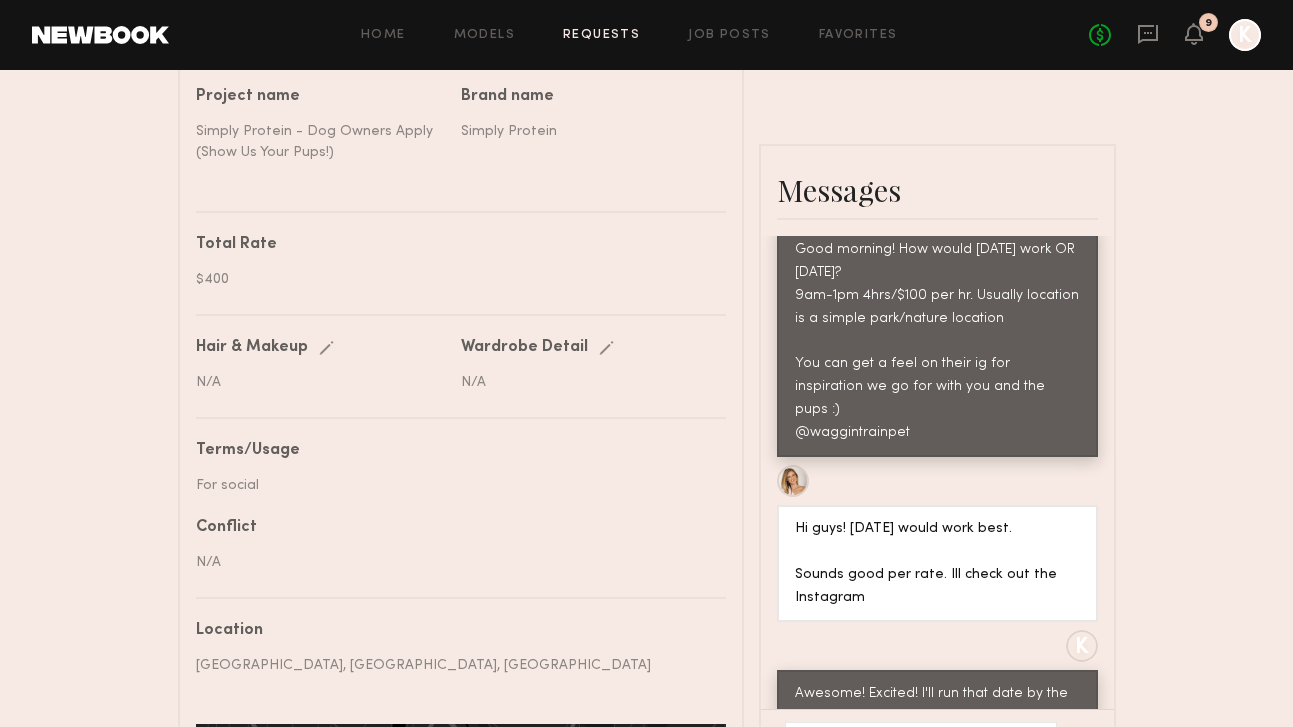 click on "**********" 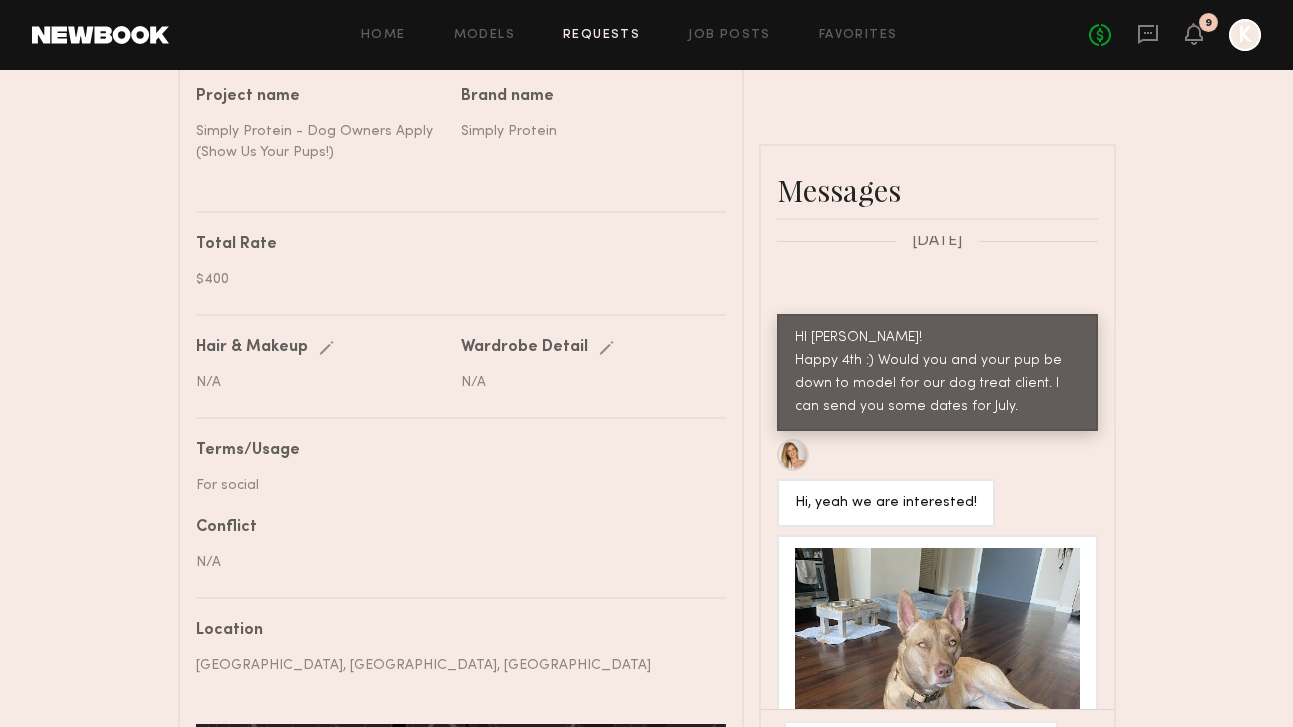 scroll, scrollTop: 2997, scrollLeft: 0, axis: vertical 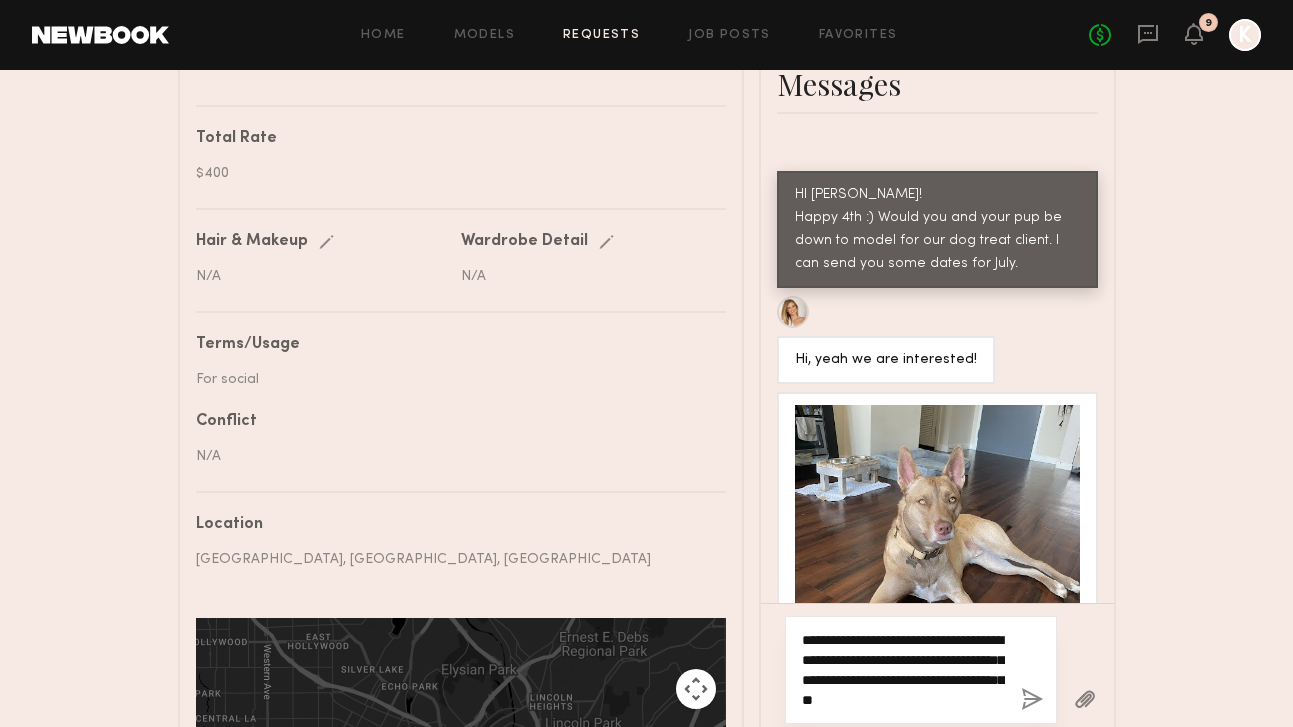 type on "**********" 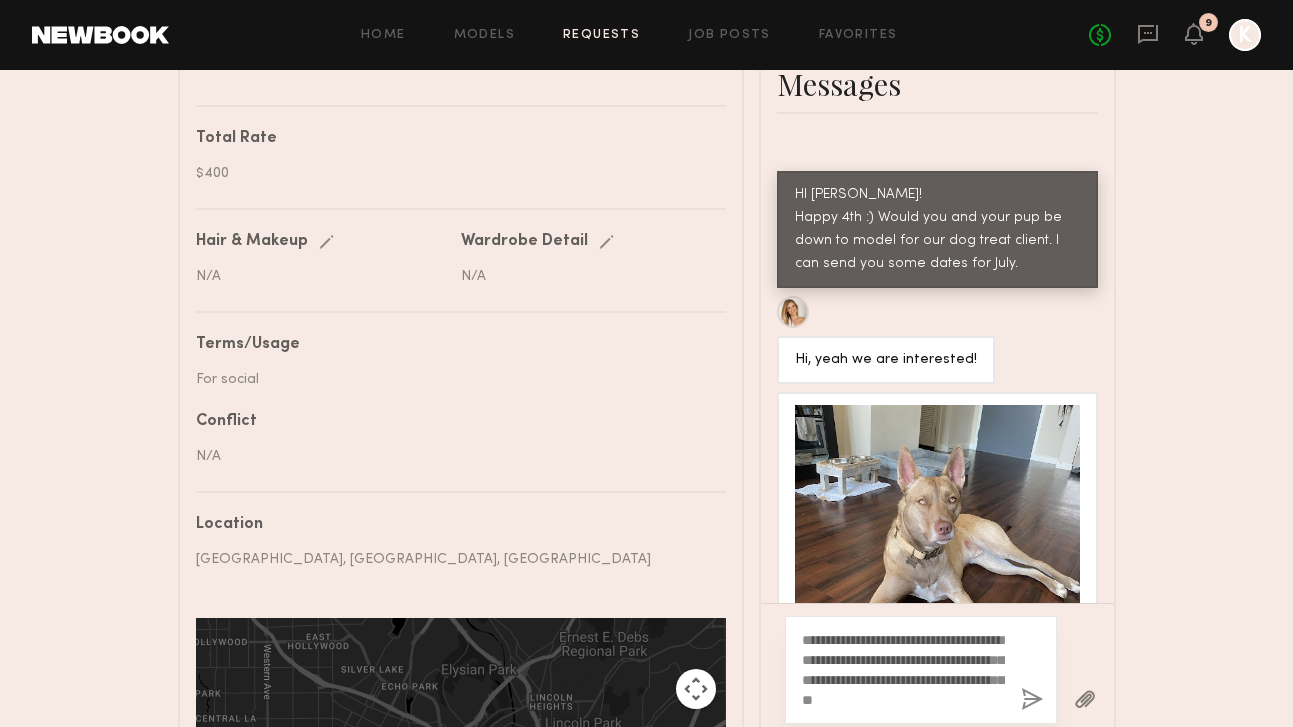 click 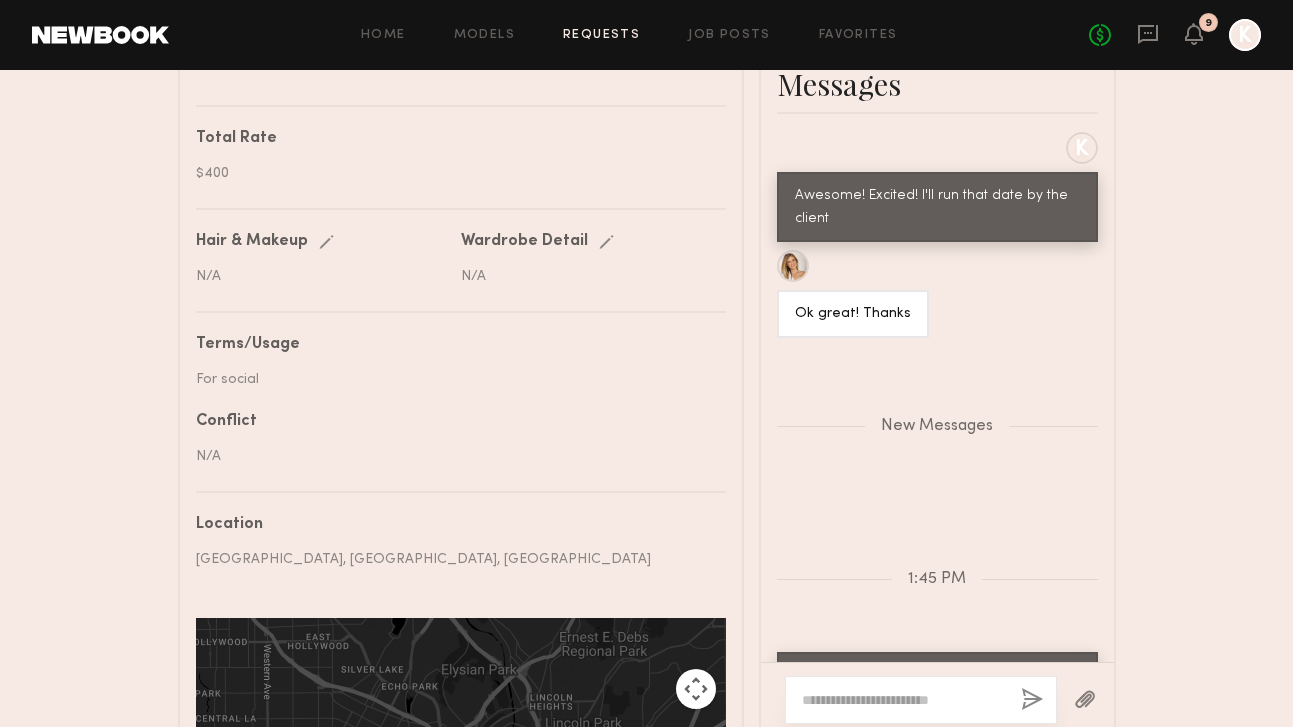 scroll, scrollTop: 4316, scrollLeft: 0, axis: vertical 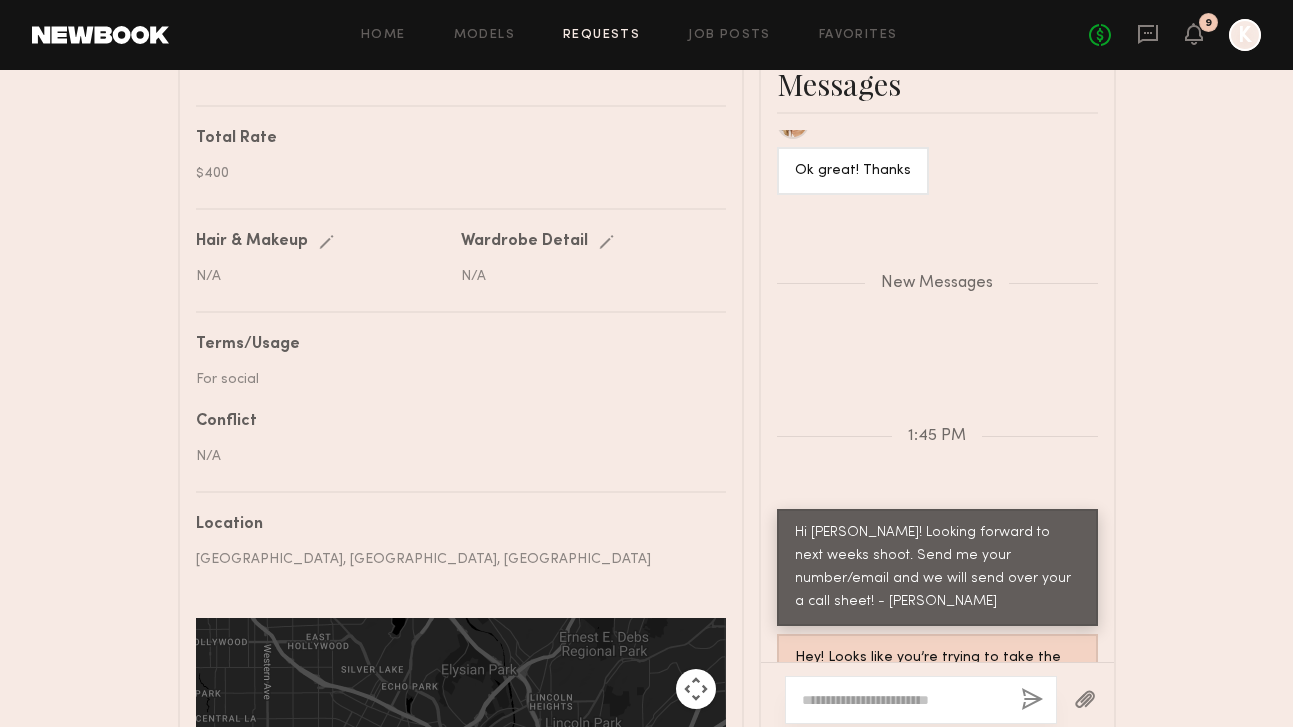 click on "No fees up to $5,000 9 K" 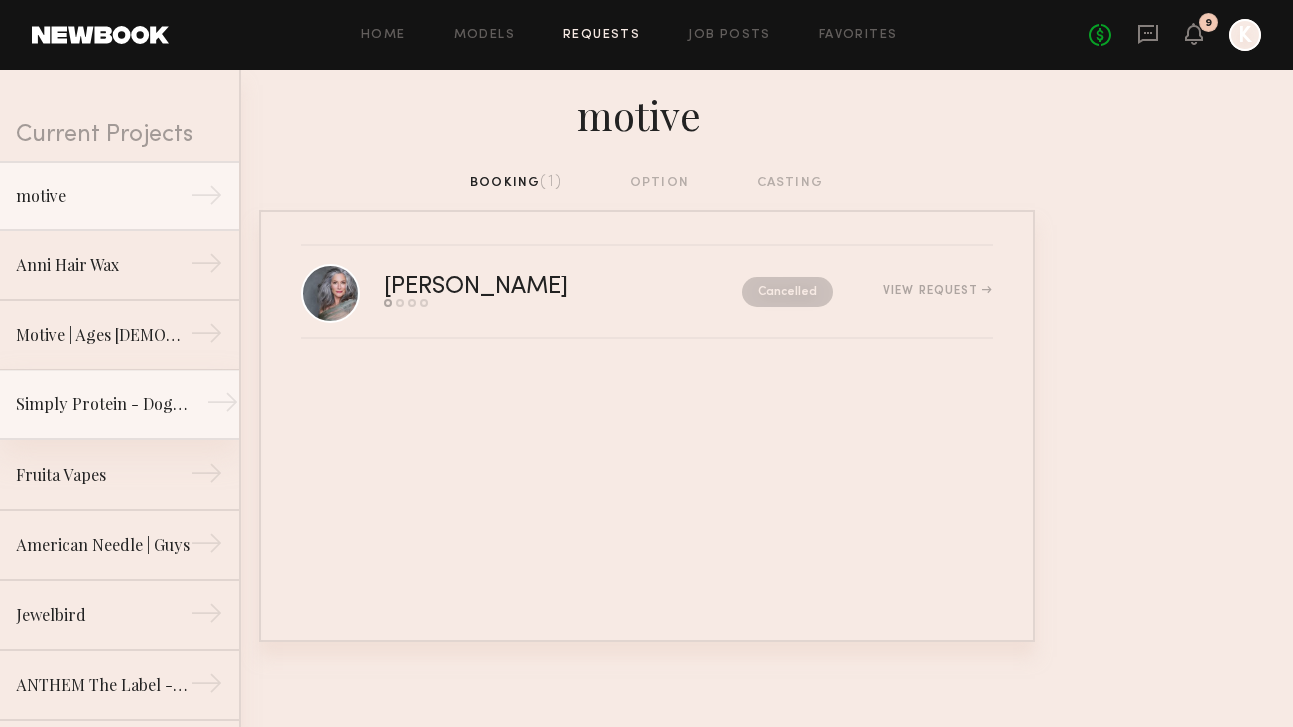 scroll, scrollTop: 52, scrollLeft: 0, axis: vertical 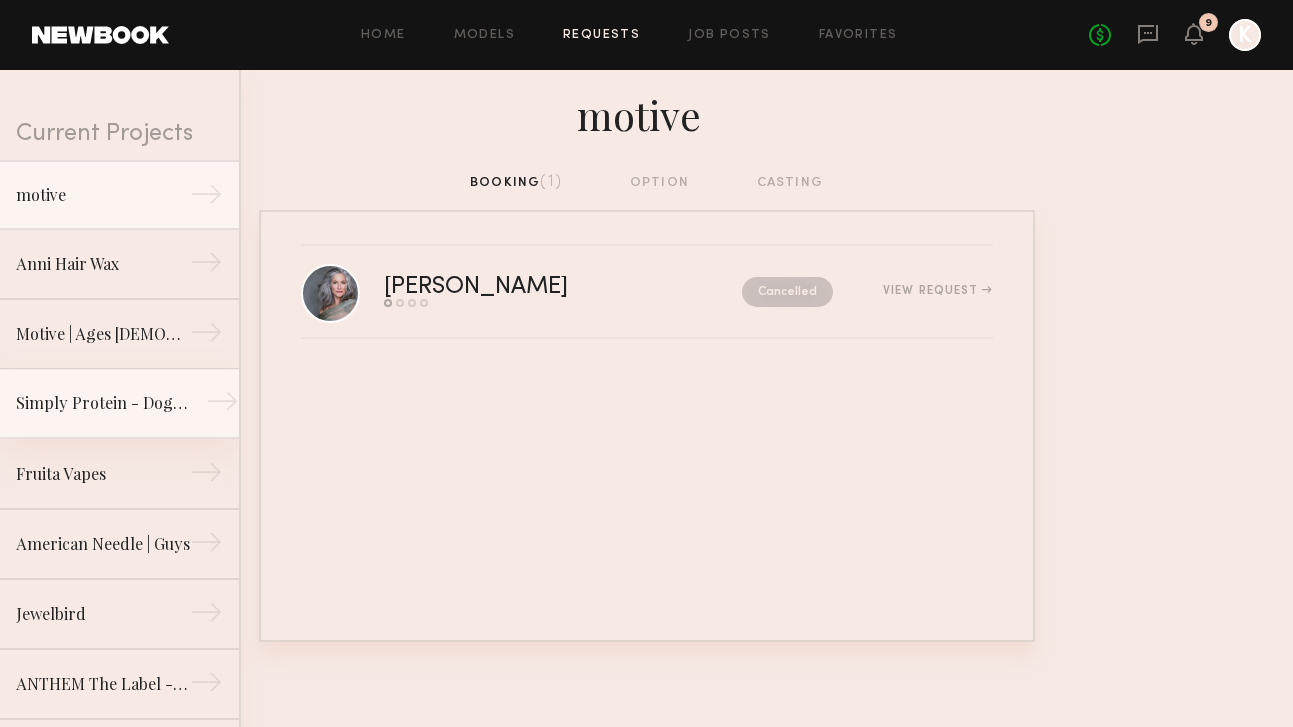 click on "Simply Protein - Dog Owners Apply (Show Us Your Pups!)" 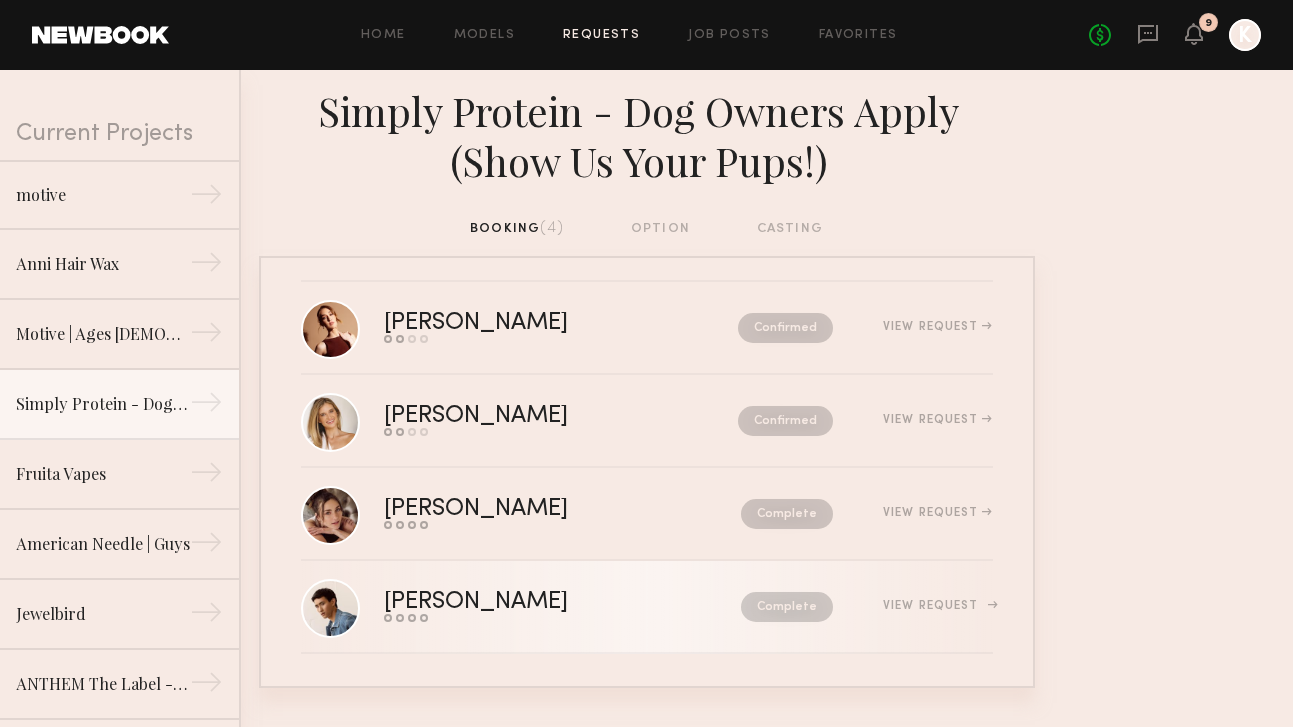 scroll, scrollTop: 10, scrollLeft: 0, axis: vertical 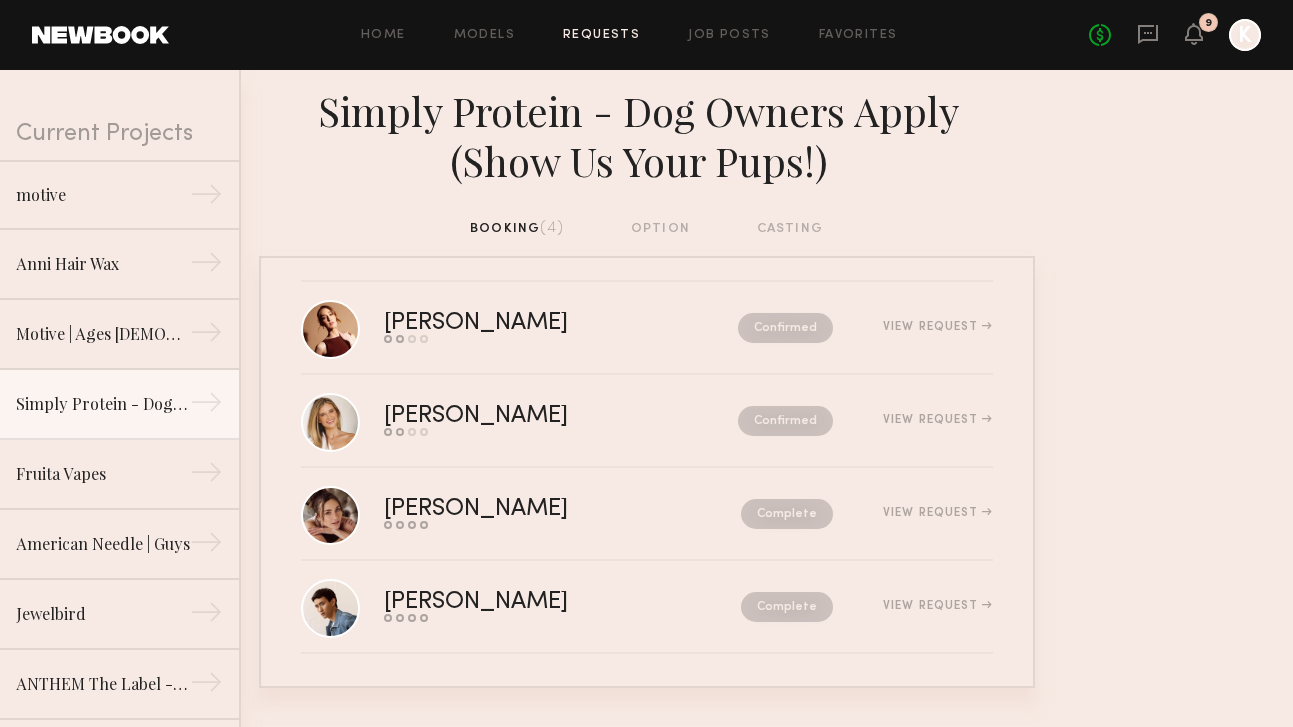 click on "Home Models Requests Job Posts Favorites Sign Out No fees up to $5,000 9 K" 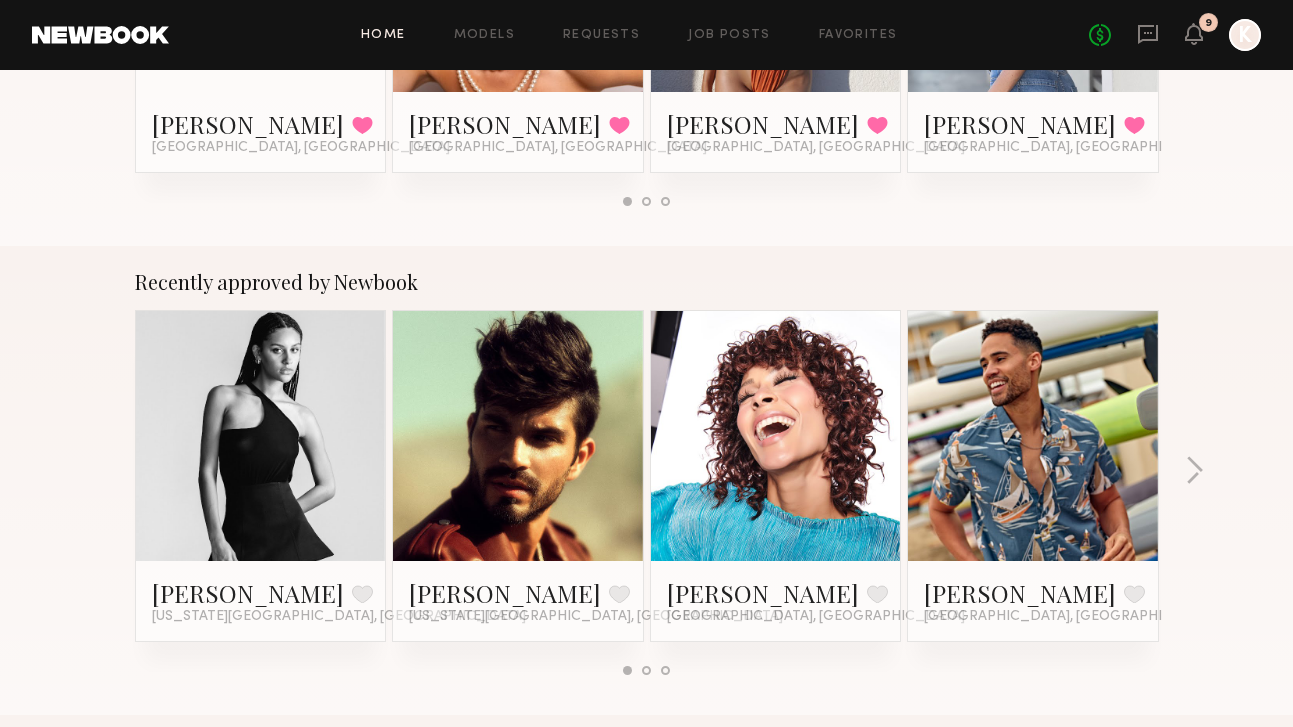 scroll, scrollTop: 616, scrollLeft: 0, axis: vertical 